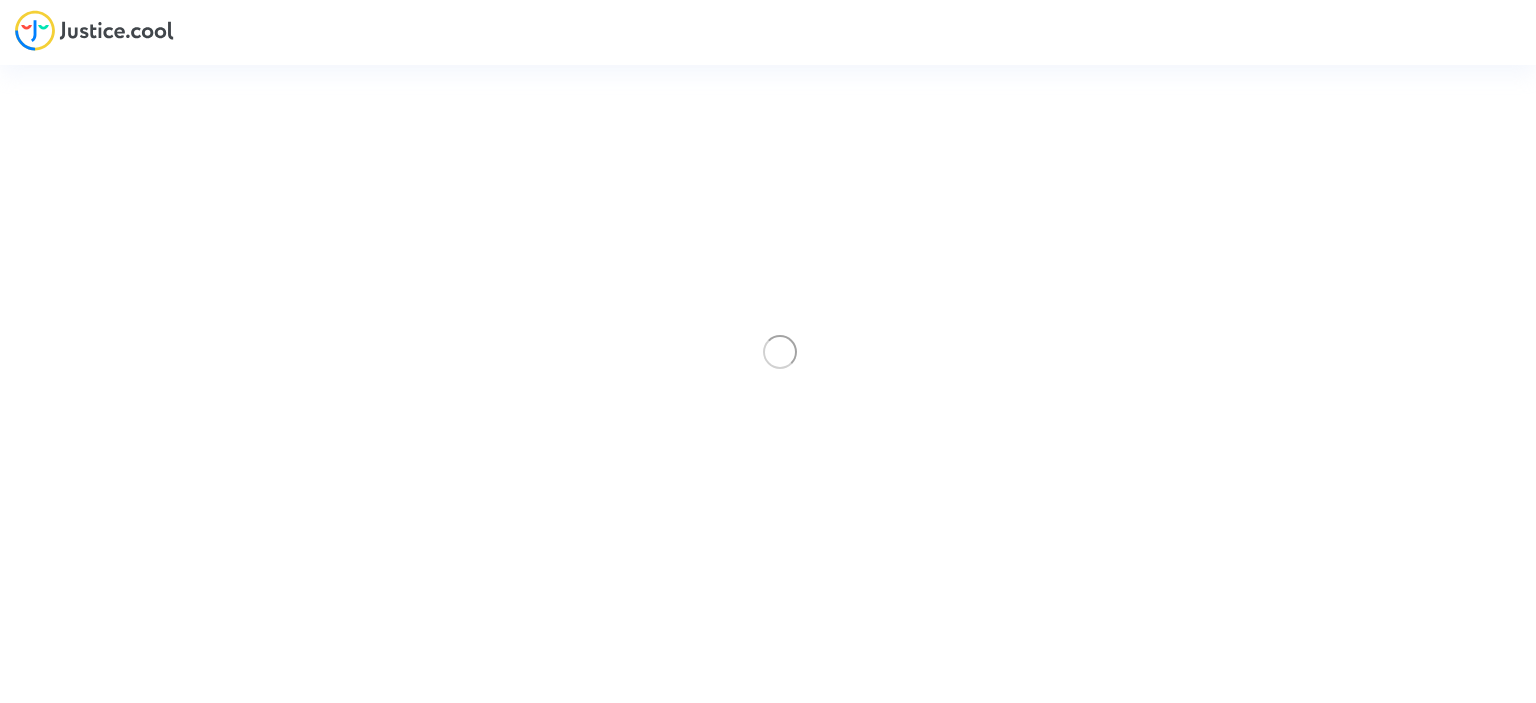 scroll, scrollTop: 0, scrollLeft: 0, axis: both 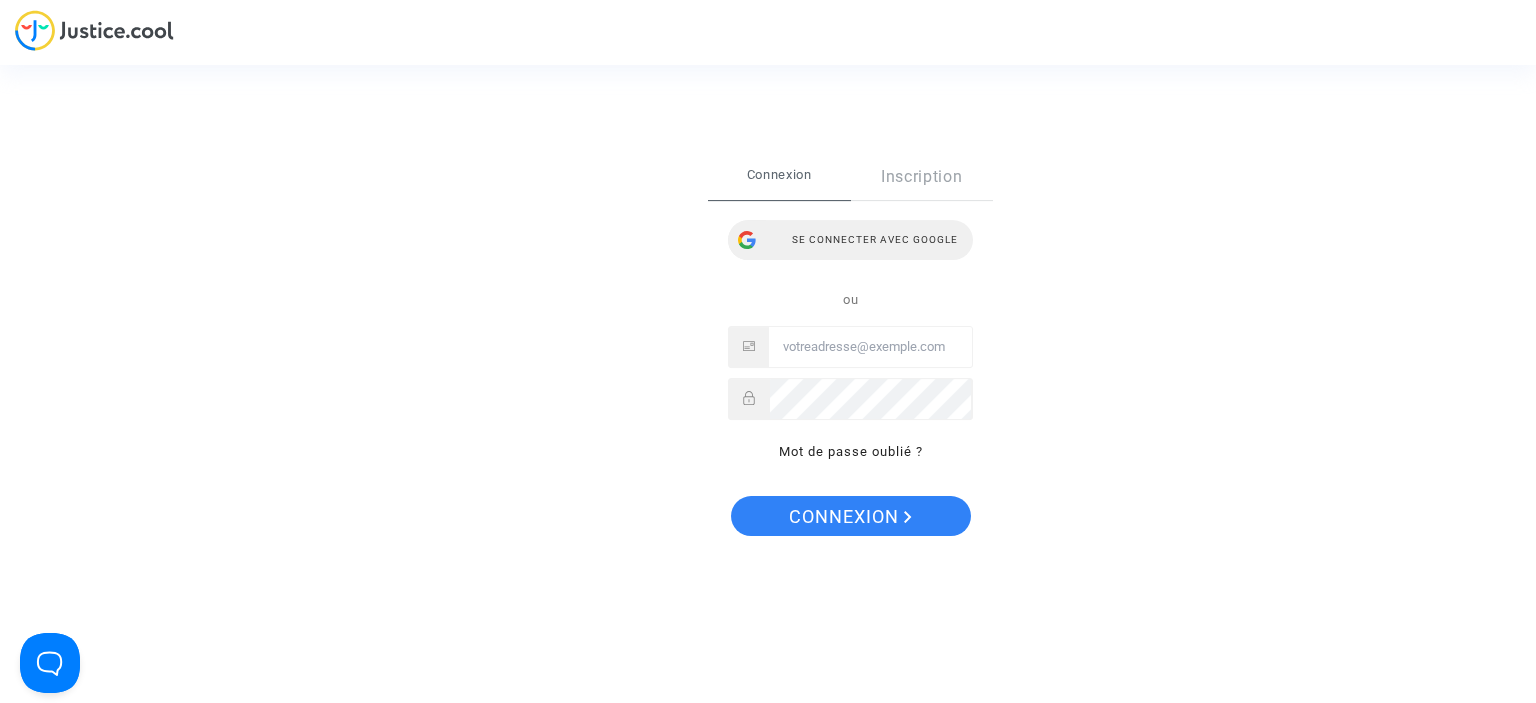 click on "Se connecter avec Google" at bounding box center (850, 240) 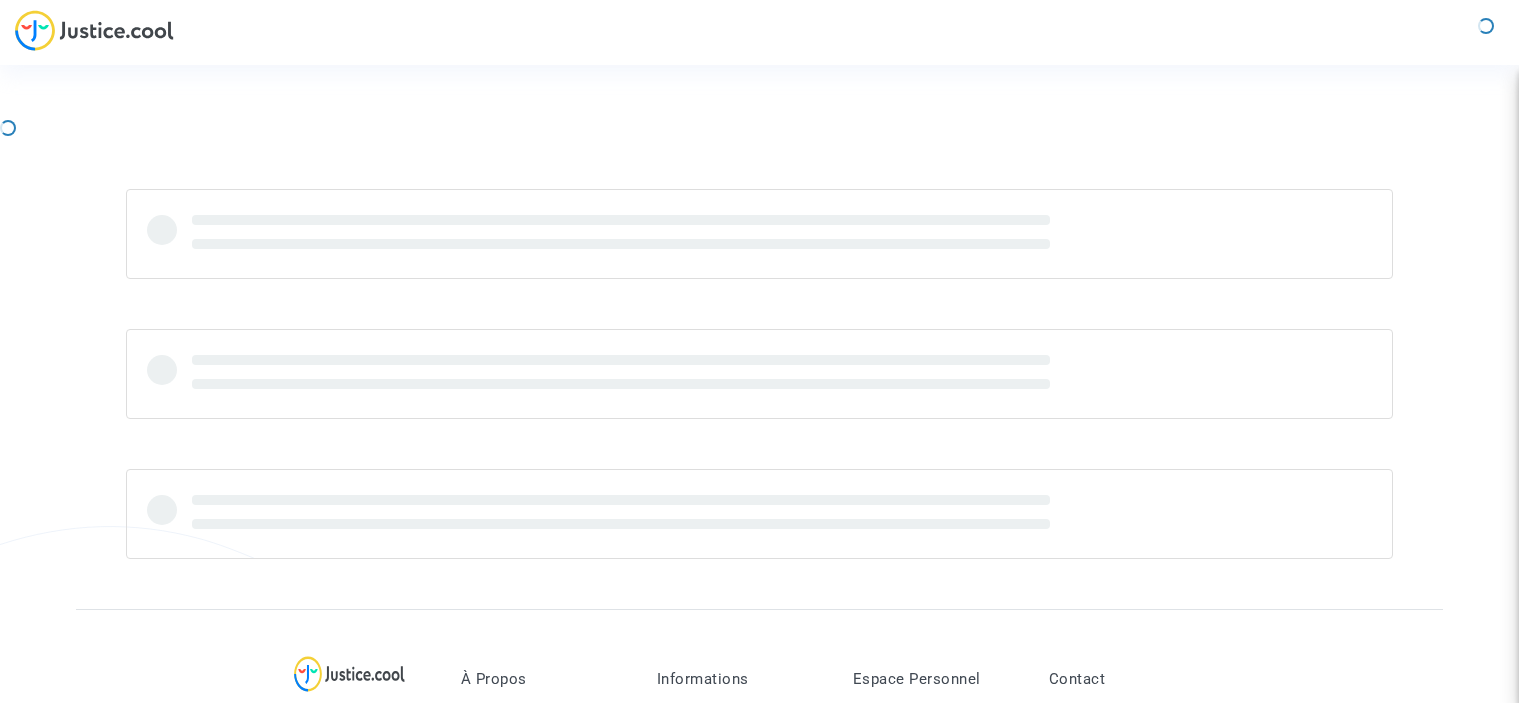 scroll, scrollTop: 0, scrollLeft: 0, axis: both 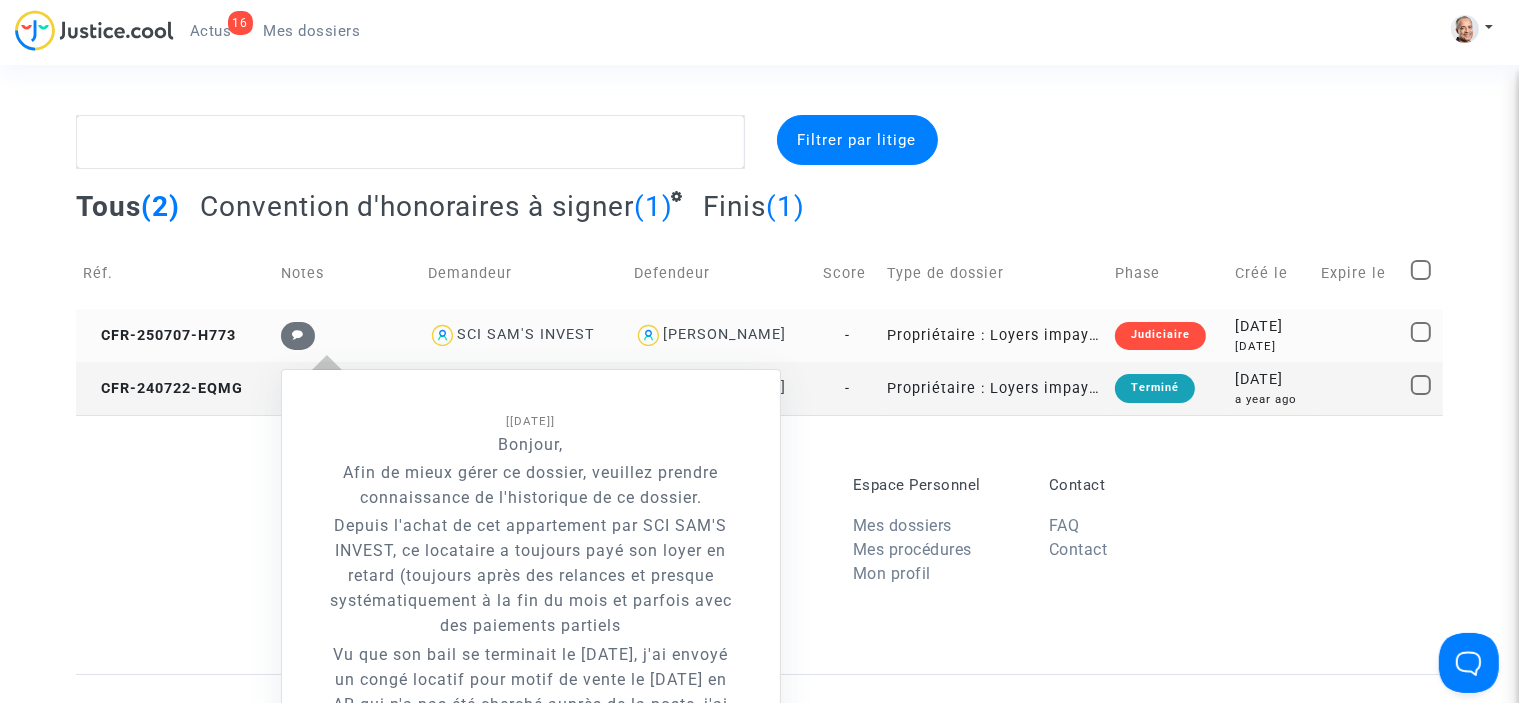 click 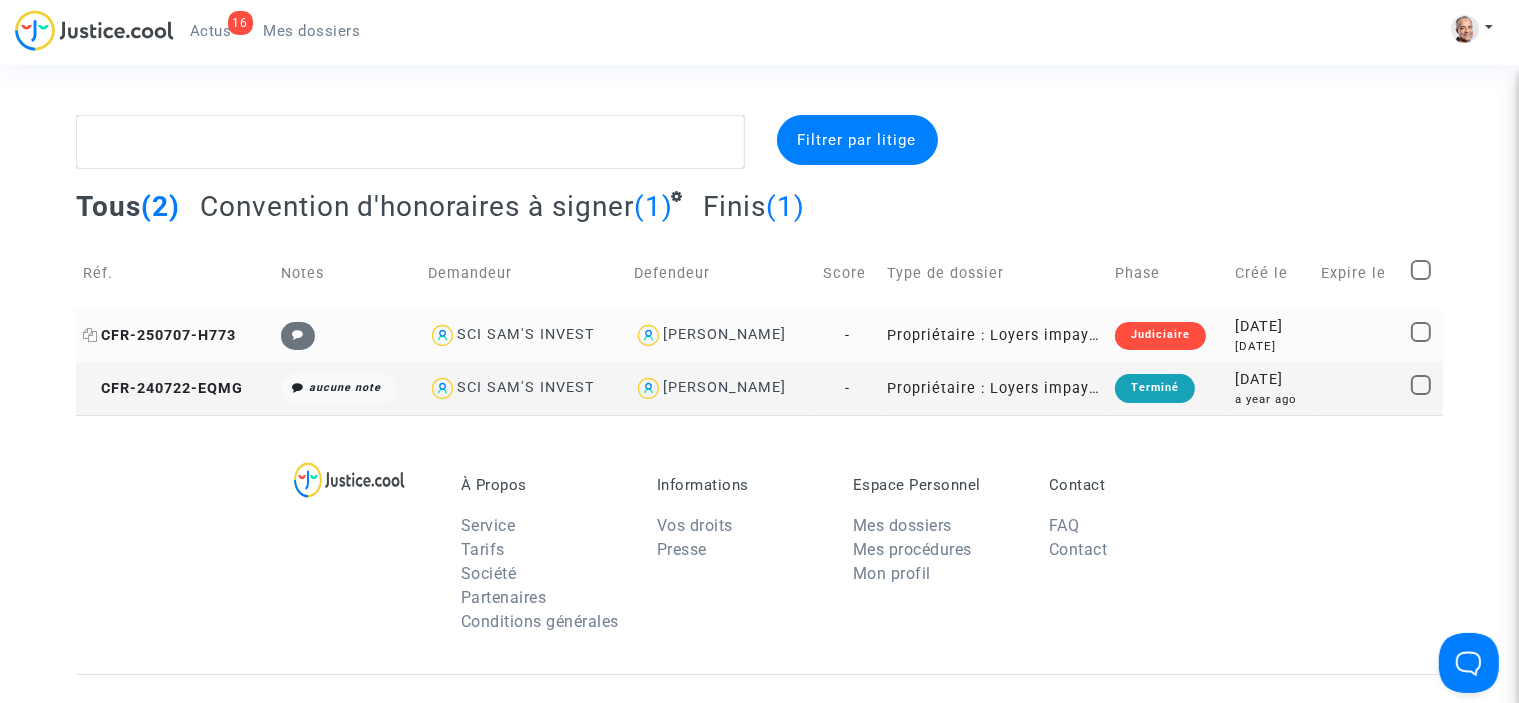 click on "CFR-250707-H773" 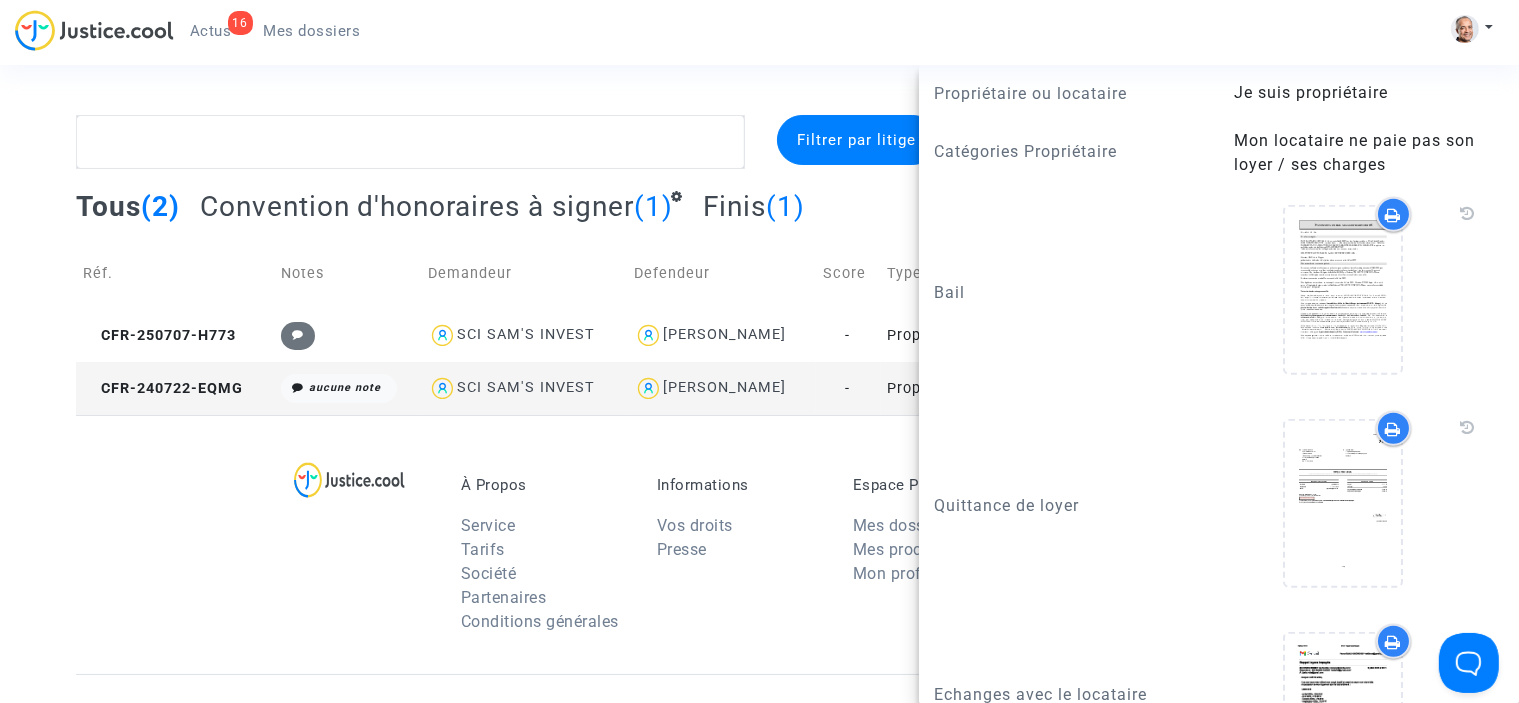scroll, scrollTop: 1828, scrollLeft: 0, axis: vertical 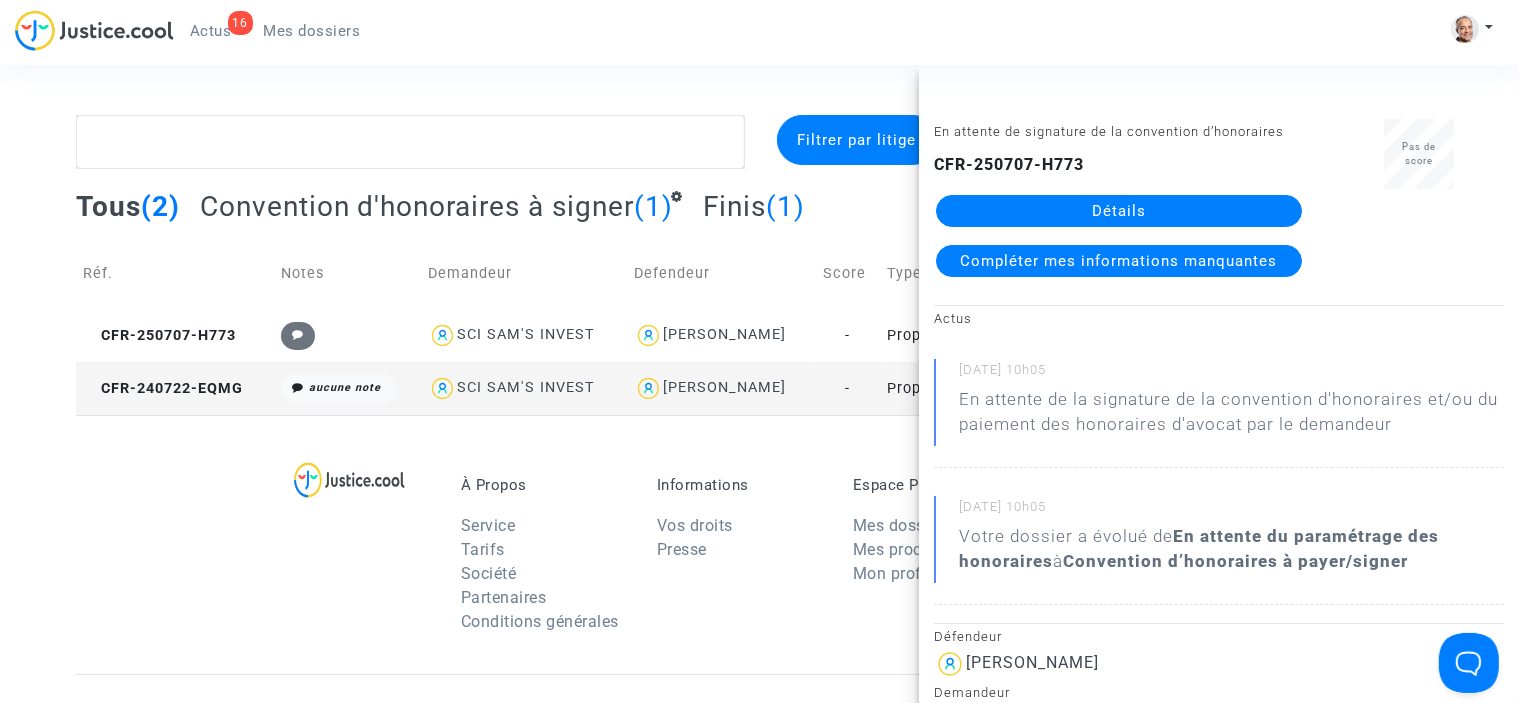 click on "Tous (2) Convention d'honoraires à signer (1) [PERSON_NAME] (1)" 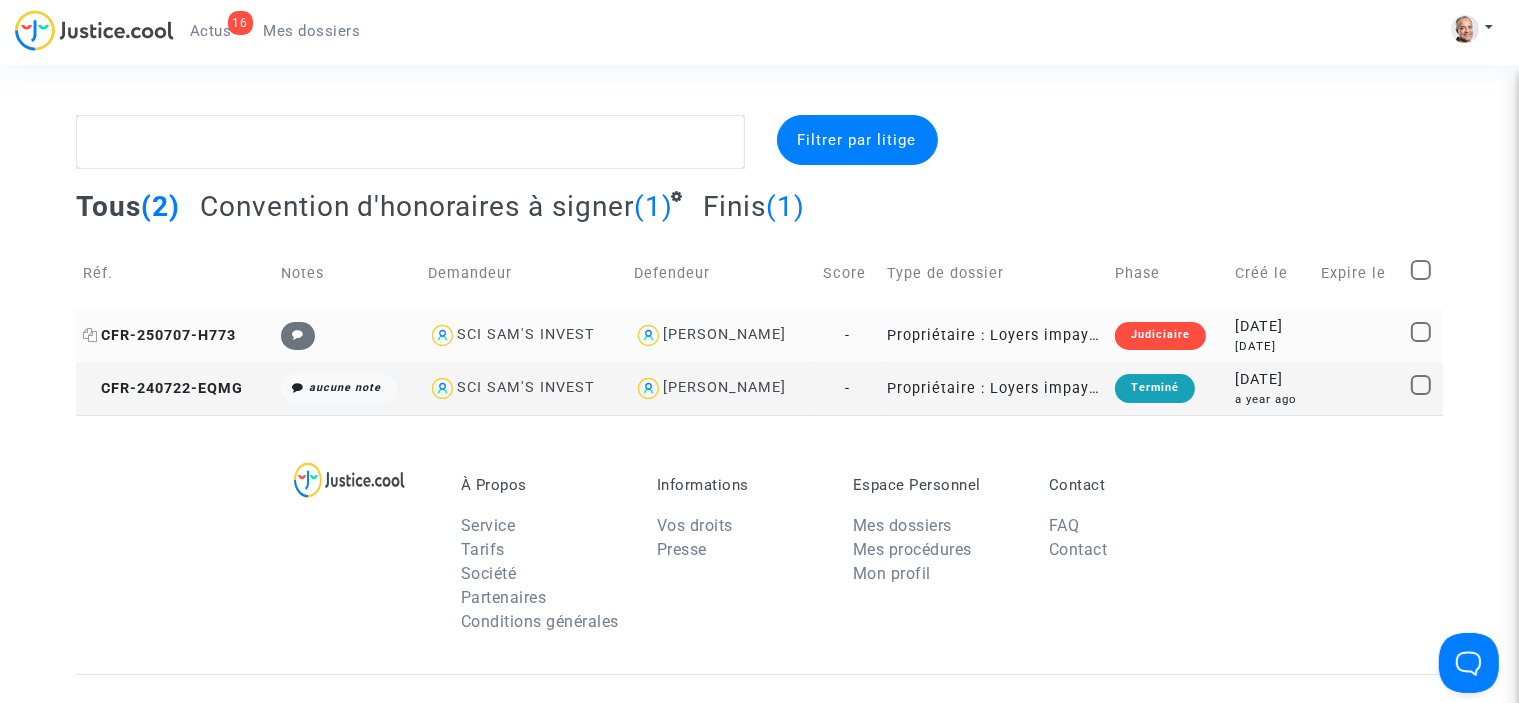 click on "CFR-250707-H773" 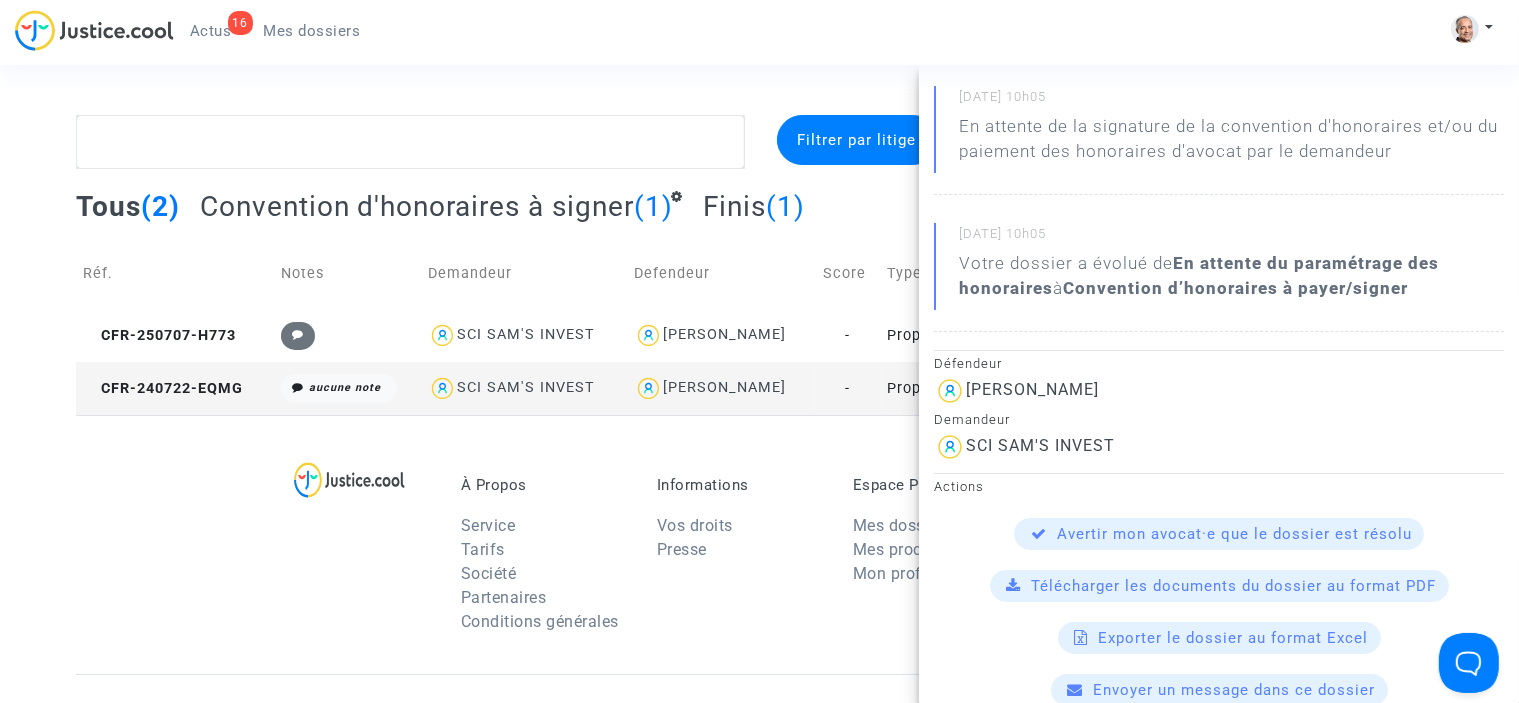 scroll, scrollTop: 265, scrollLeft: 0, axis: vertical 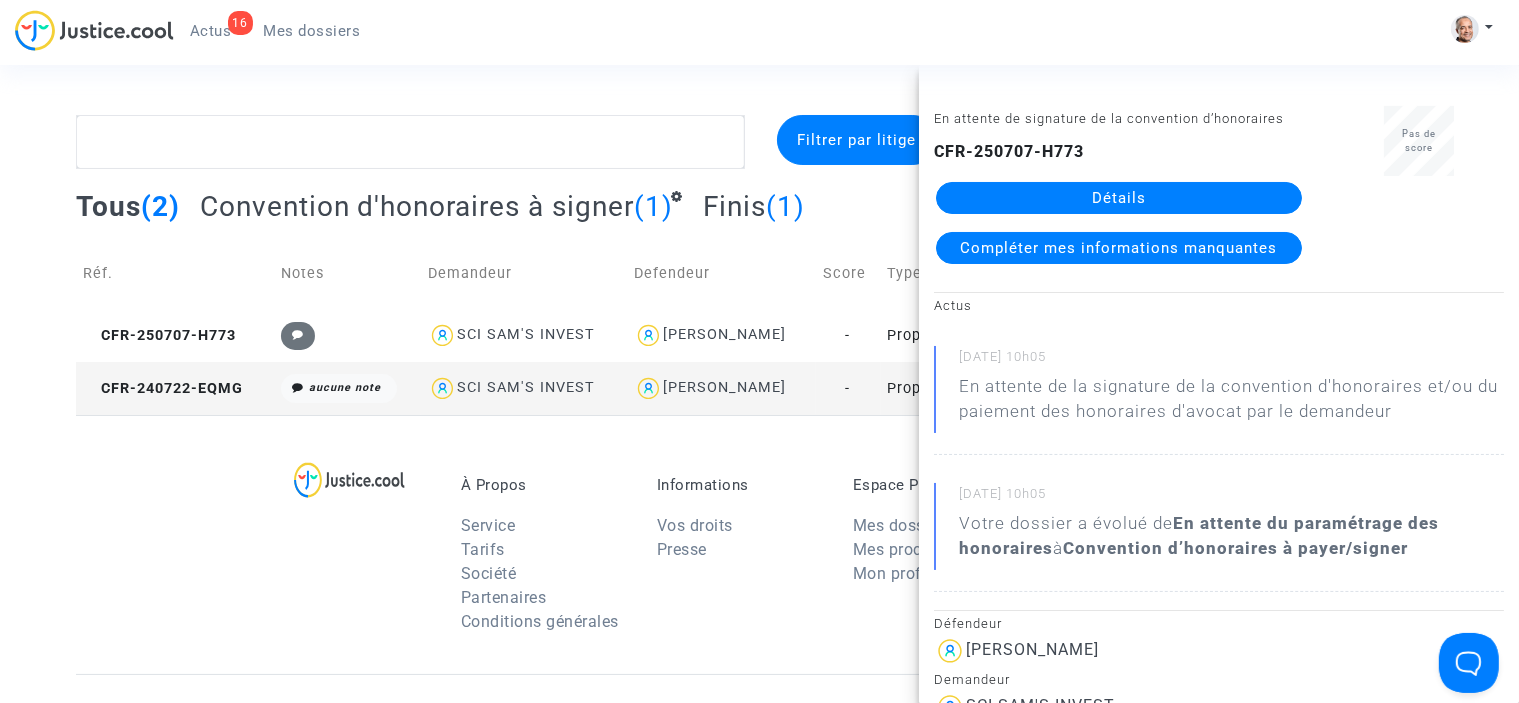click on "En attente de la signature de la convention d'honoraires et/ou du paiement des honoraires d'avocat par le demandeur" 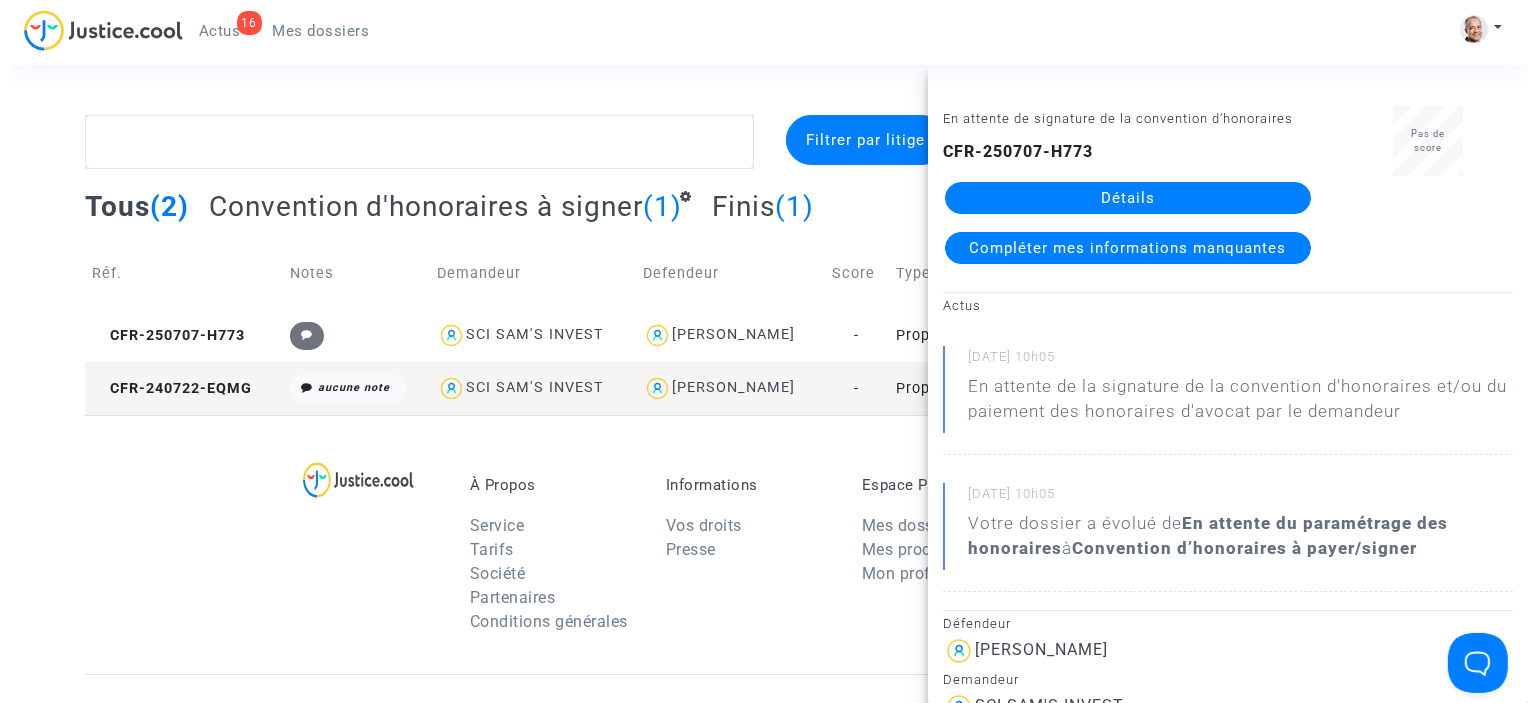 scroll, scrollTop: 0, scrollLeft: 0, axis: both 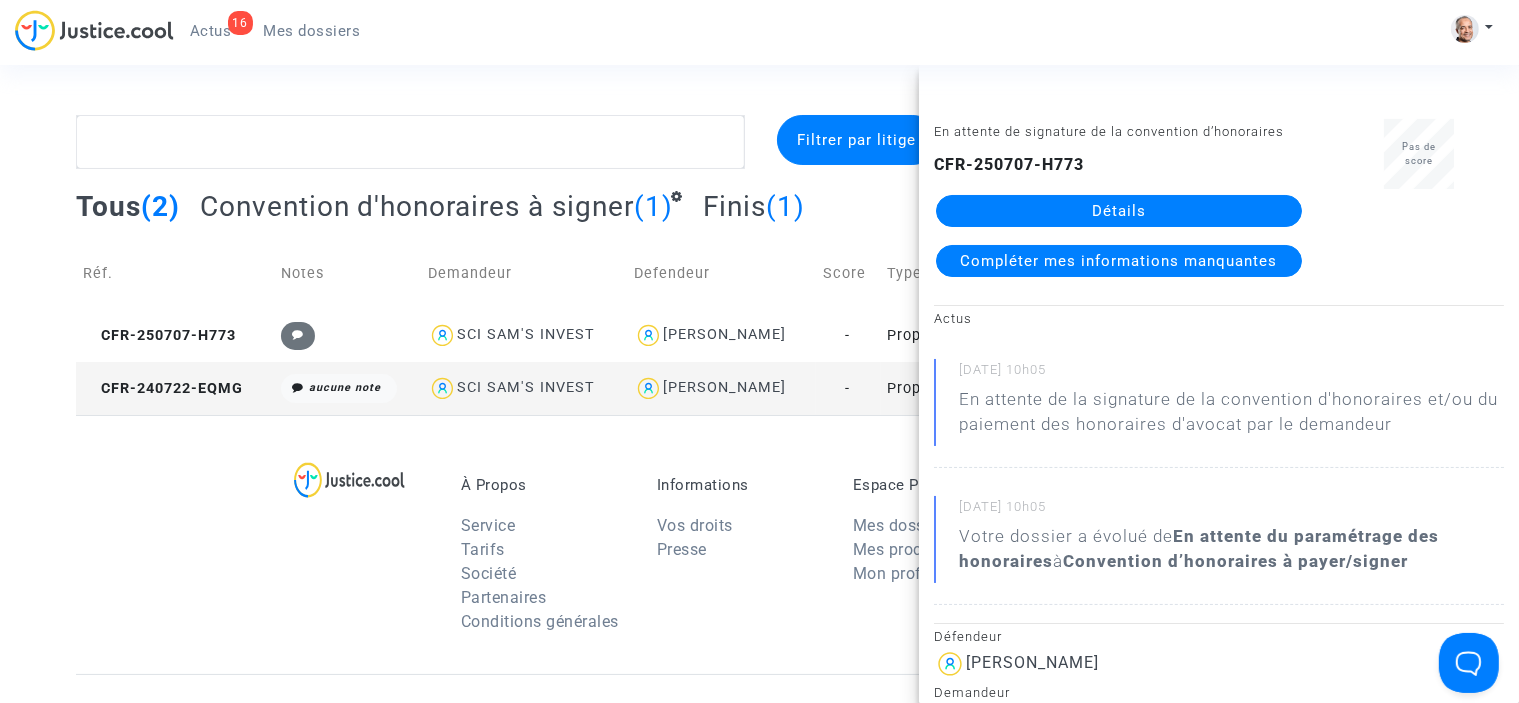 click on "Compléter mes informations manquantes" 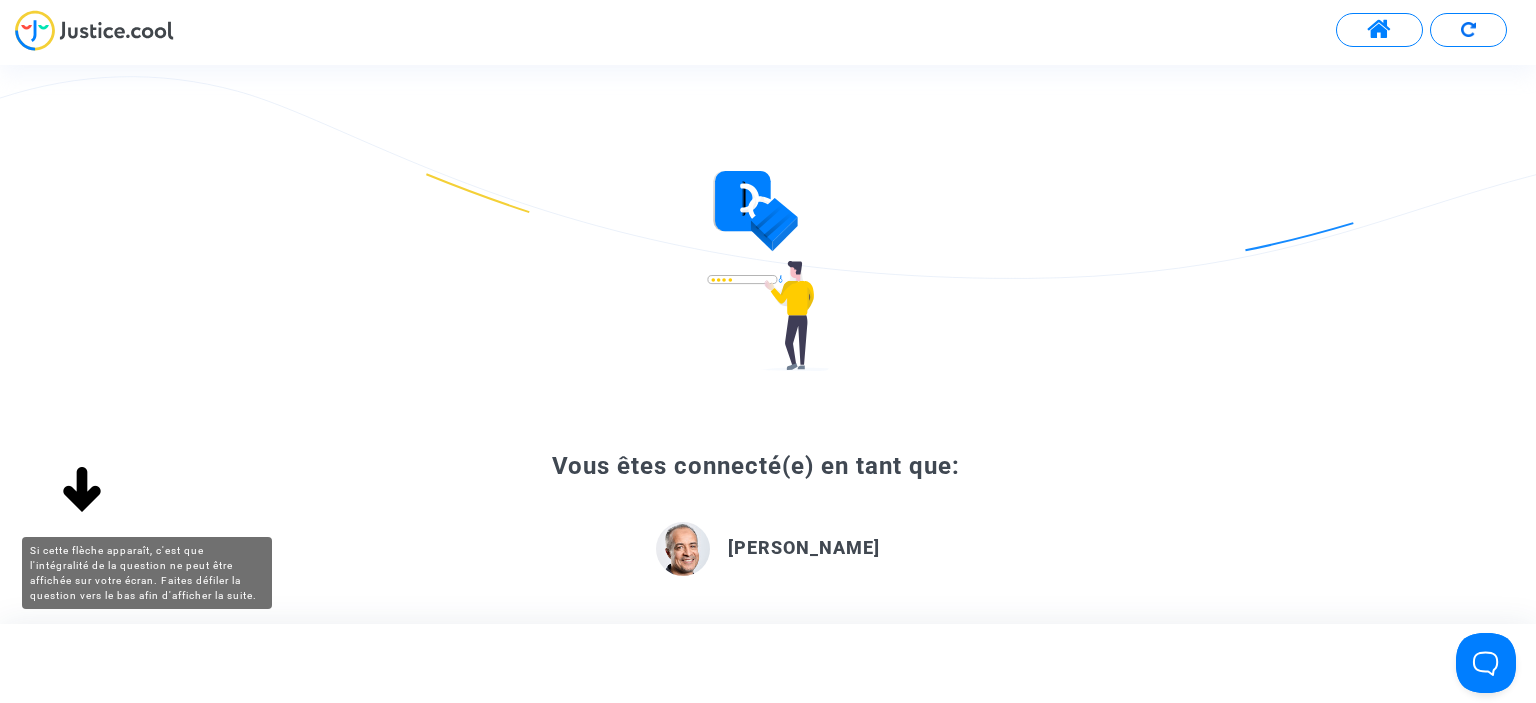 click 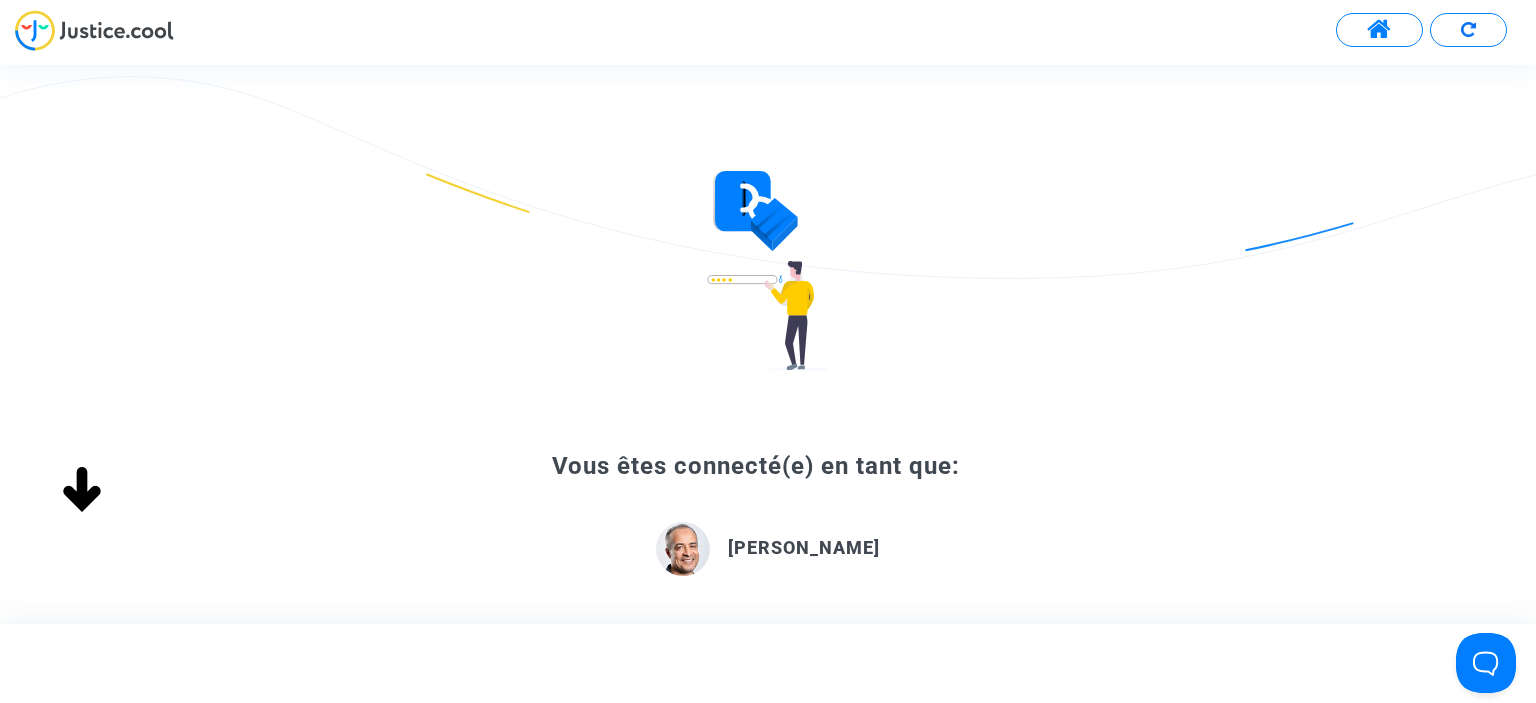 click 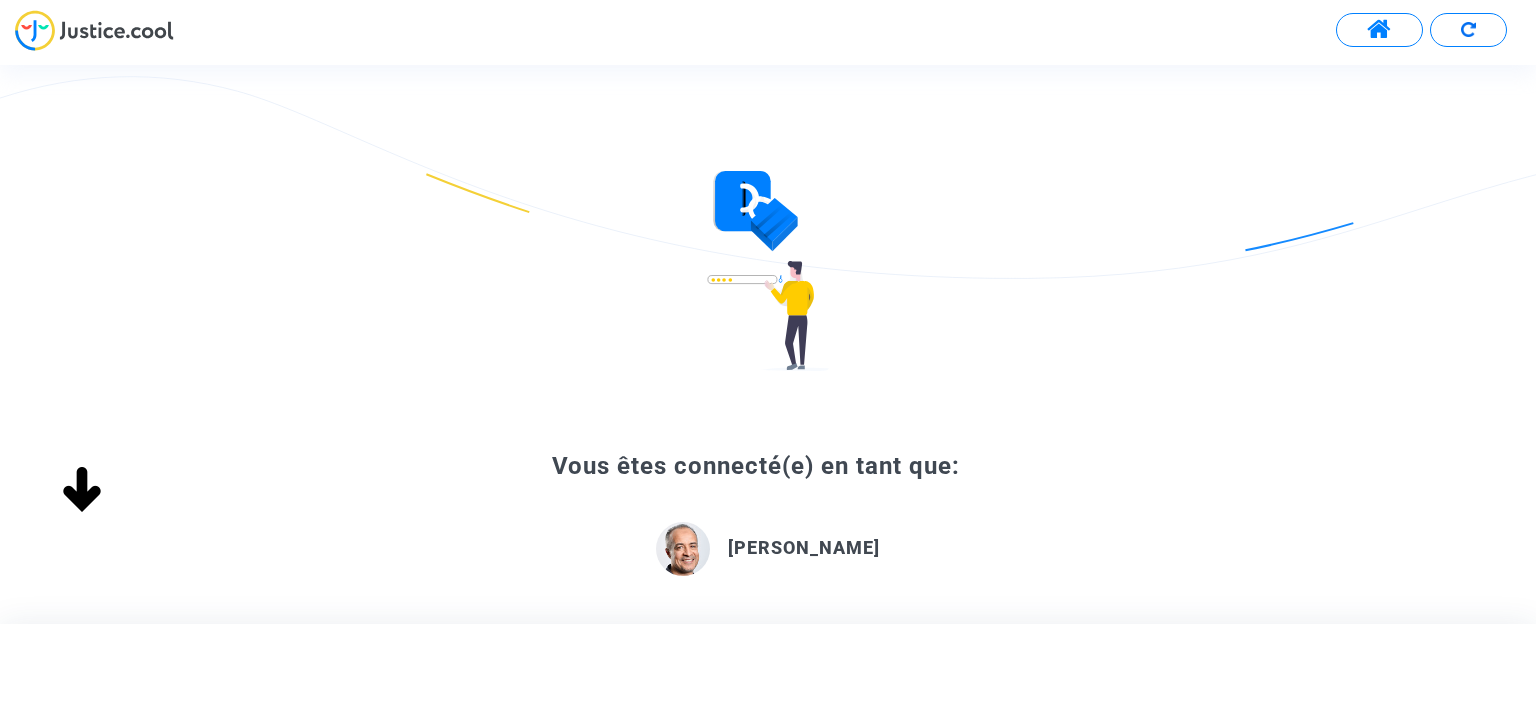 scroll, scrollTop: 0, scrollLeft: 0, axis: both 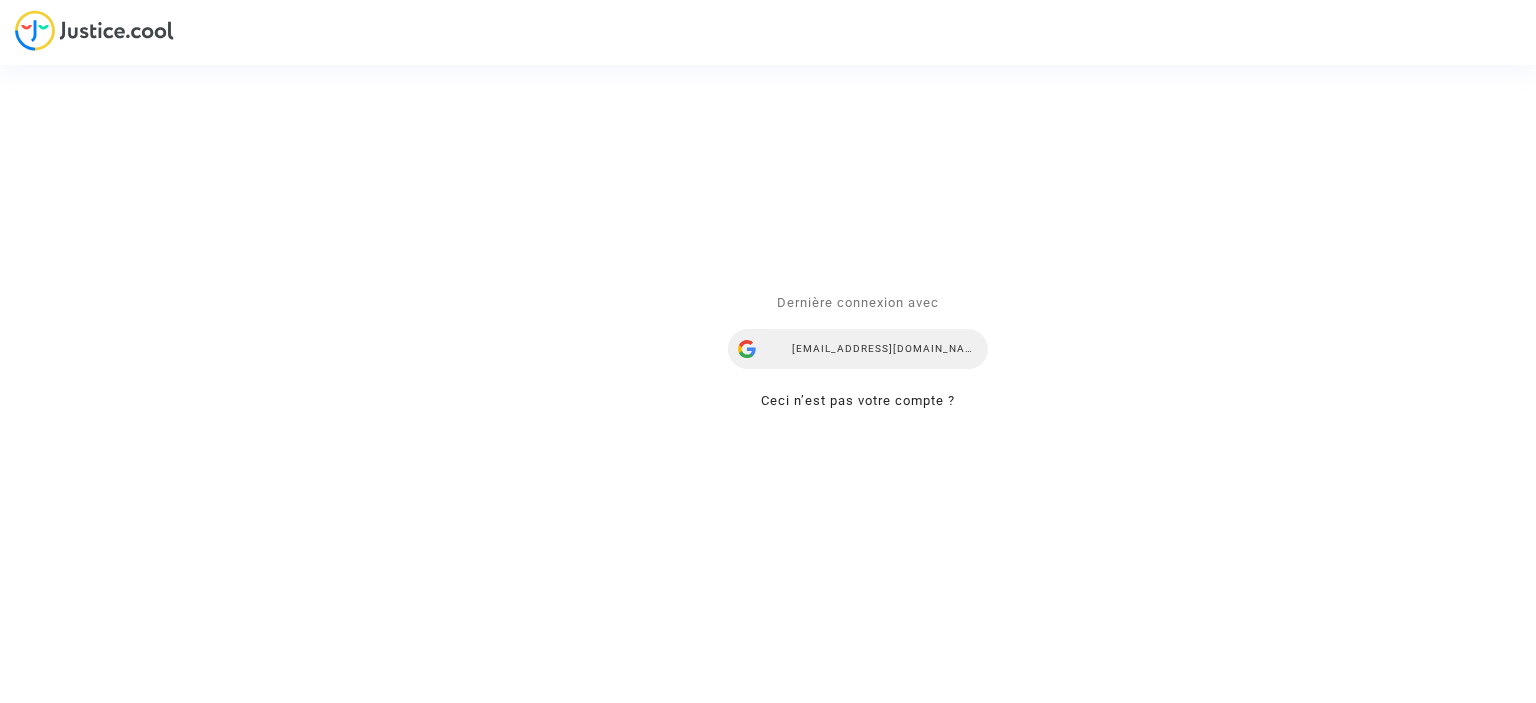 click on "skfares@gmail.com" at bounding box center (858, 349) 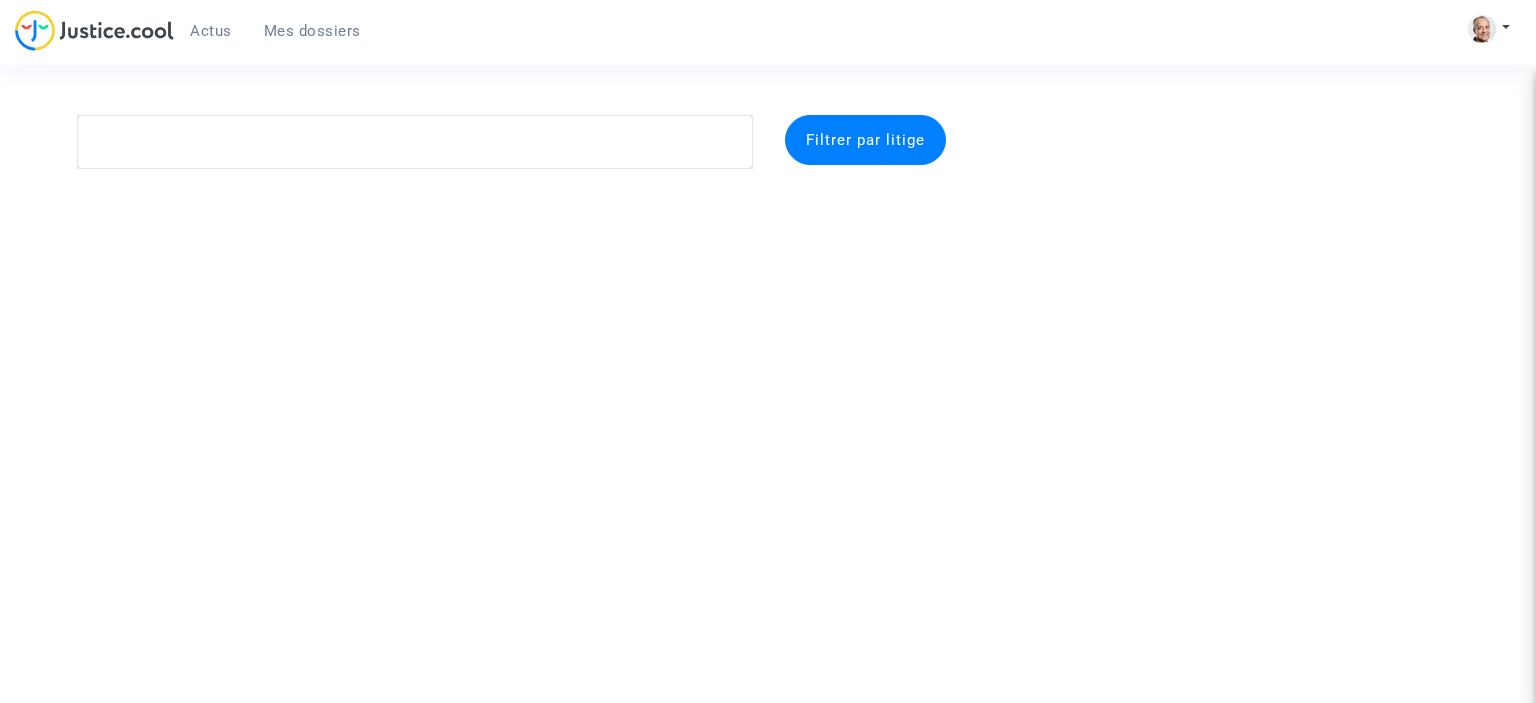 scroll, scrollTop: 0, scrollLeft: 0, axis: both 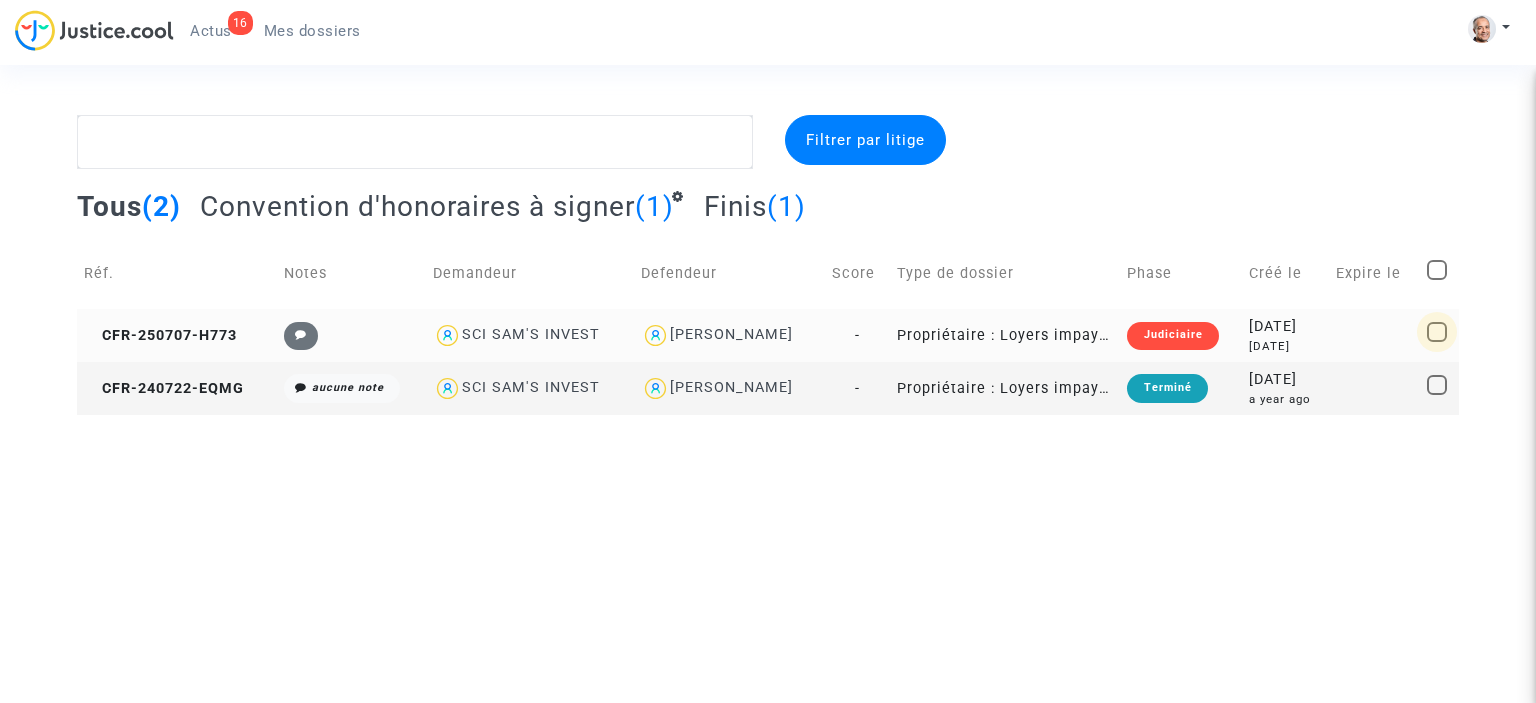 click at bounding box center [1437, 332] 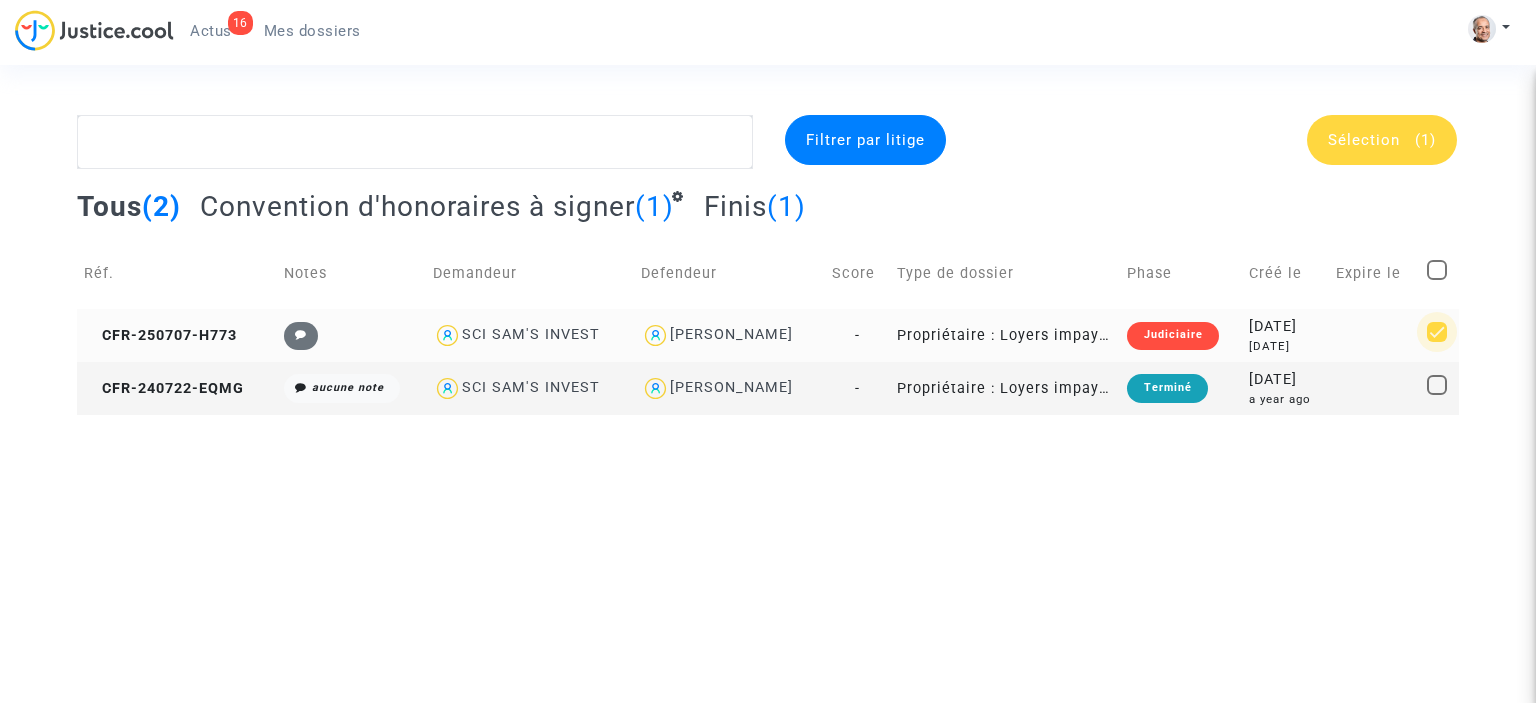 click at bounding box center (1437, 332) 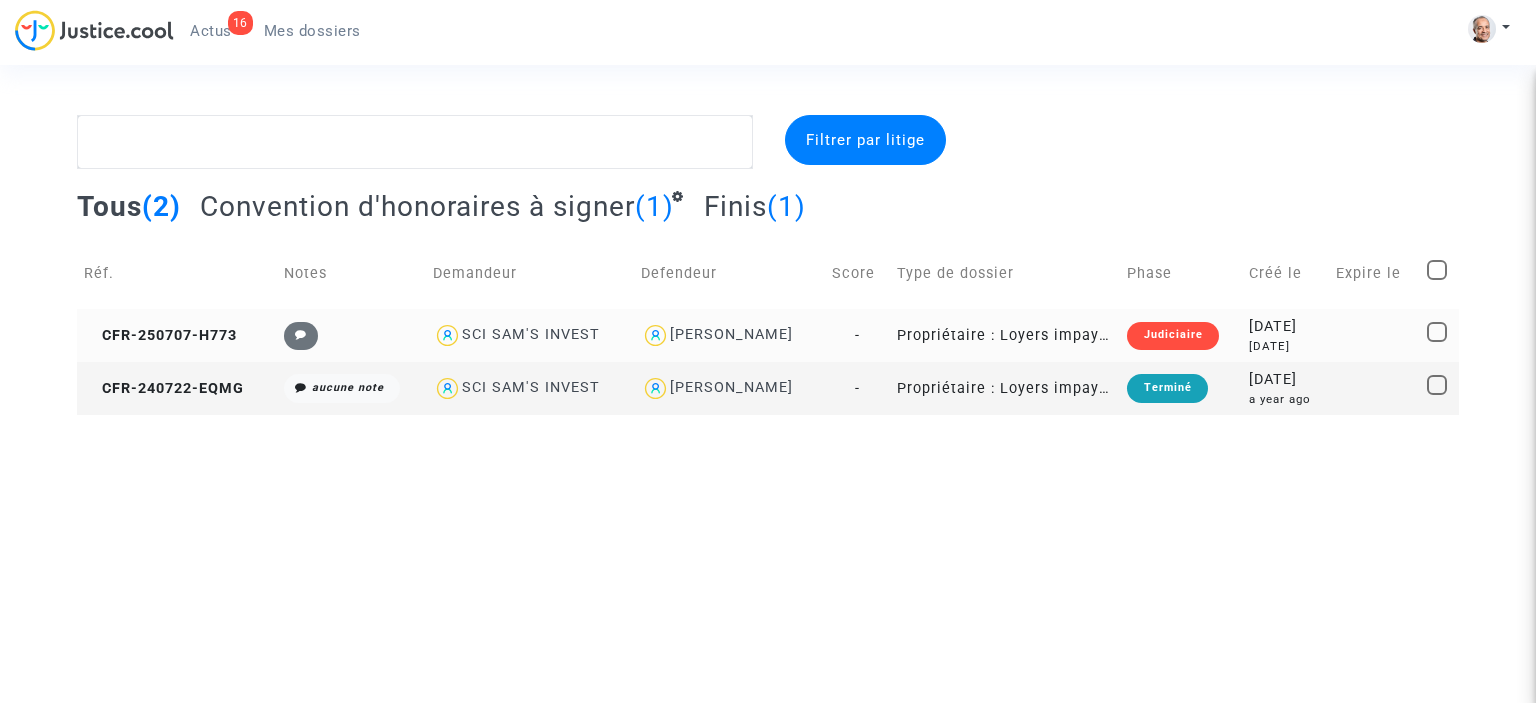 click on "SCI SAM'S INVEST" 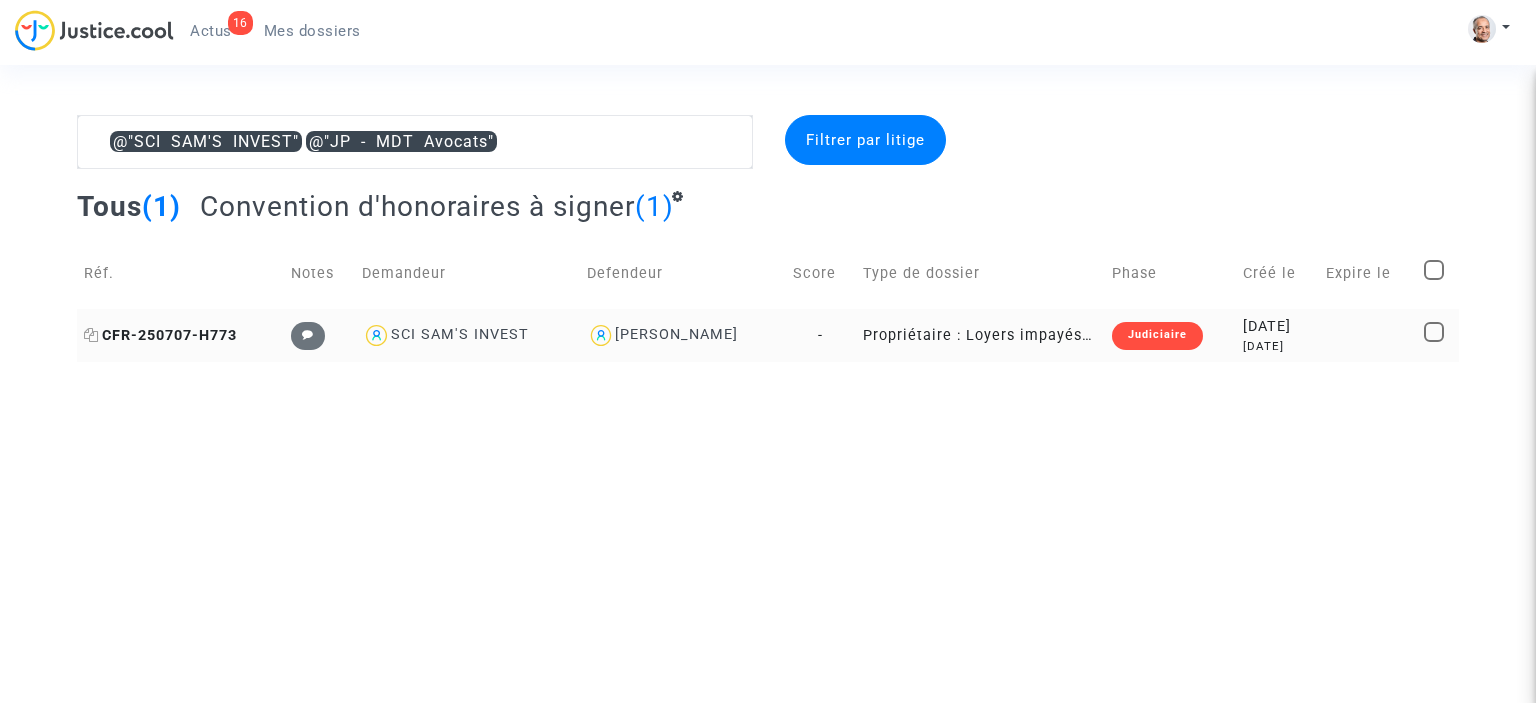 click on "CFR-250707-H773" 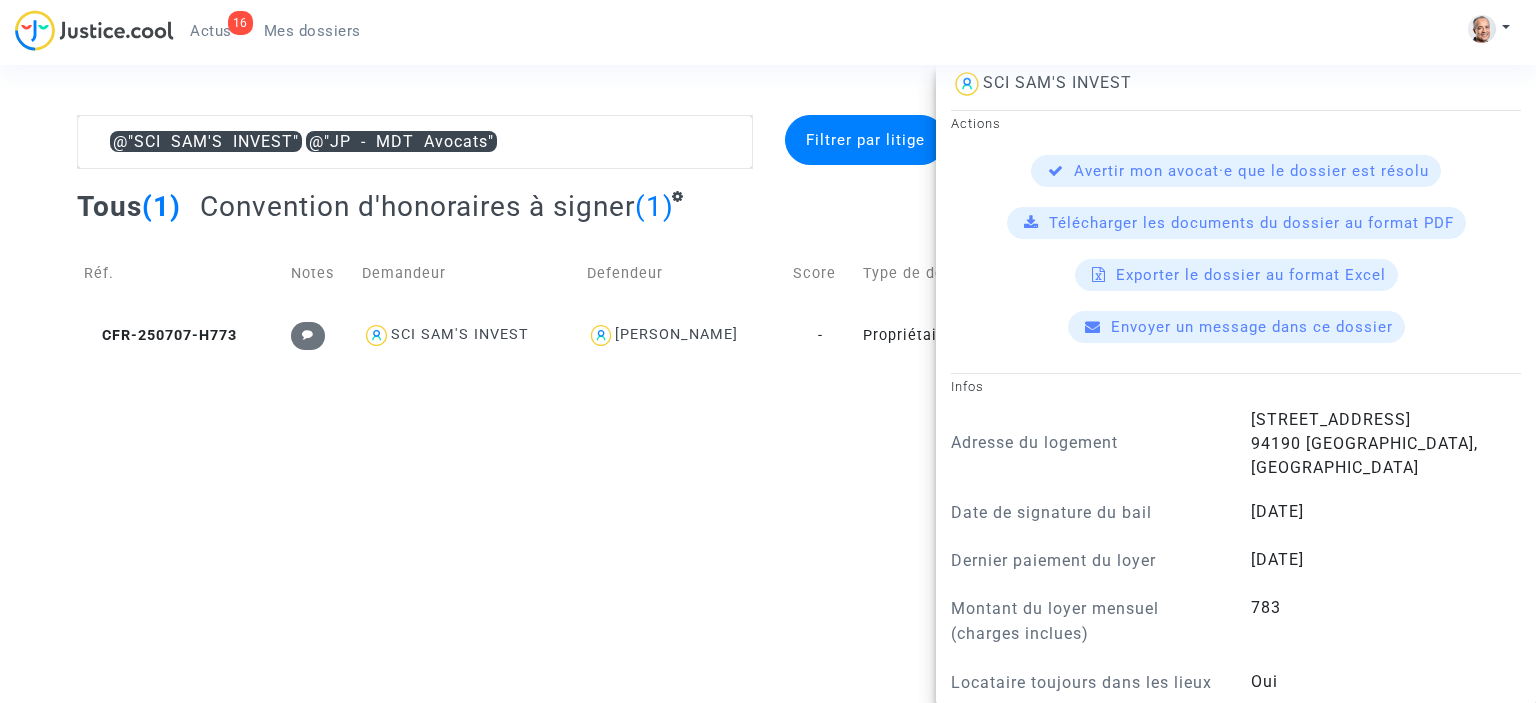 scroll, scrollTop: 668, scrollLeft: 0, axis: vertical 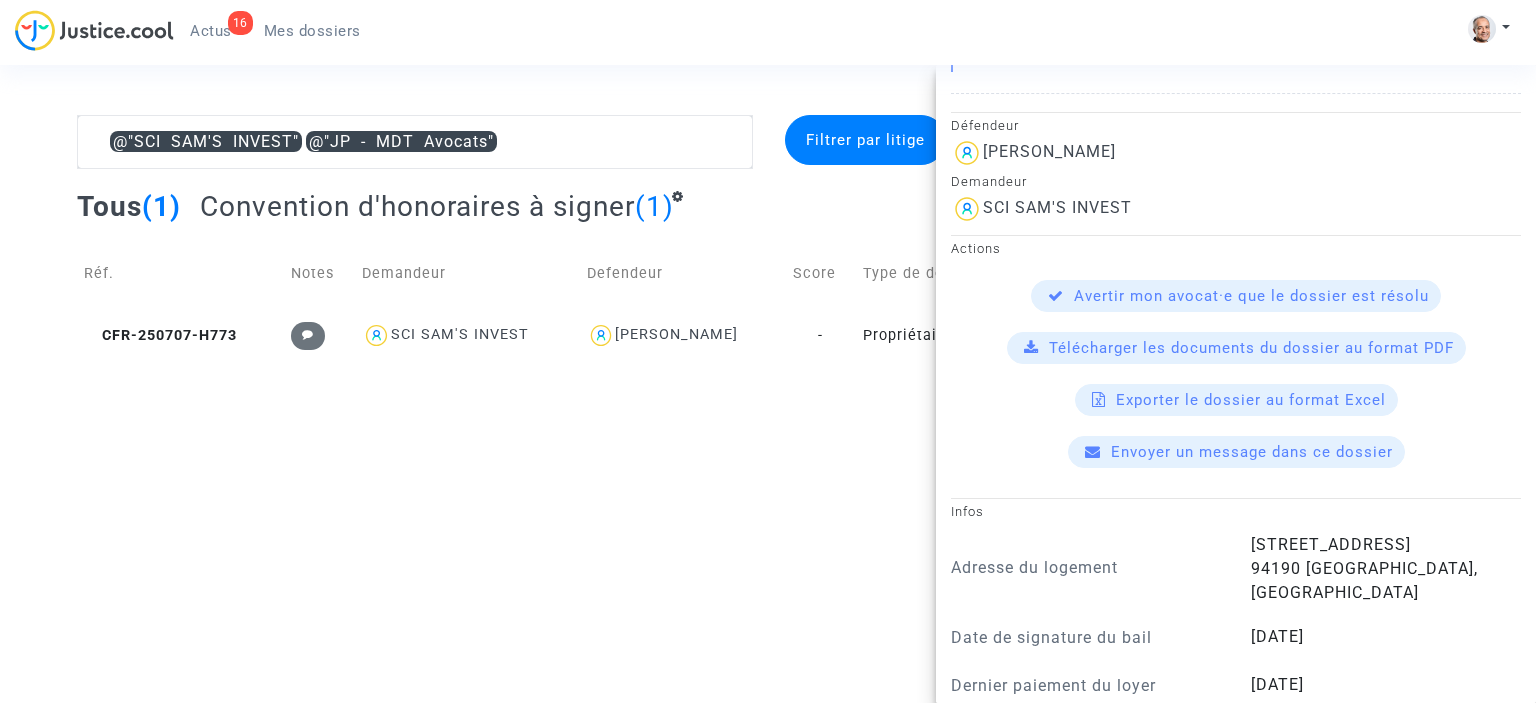 click on "16 Actus Mes dossiers Mon profil Paramètres Déconnexion      @"SCI SAM'S INVEST"   @"JP - MDT Avocats"    Filtrer par litige  Tous (1) Convention d'honoraires à signer (1)  Réf.   Notes   Demandeur   Defendeur   Score   Type de dossier   Phase   Créé le   Expire le    CFR-250707-H773 SCI SAM'S INVEST JUSTIN MBIA  -  Propriétaire : Loyers impayés/Charges impayées  Judiciaire
2025-07-07 2 days ago   En attente de signature de la convention d’honoraires CFR-250707-H773  Détails  Compléter mes informations manquantes Pas de  score Actus 09/07/2025 - 10h05 En attente de la signature de la convention d'honoraires et/ou du paiement des honoraires d'avocat par le demandeur 09/07/2025 - 10h05 Votre dossier a évolué de  En attente du paramétrage des honoraires  à  Convention d’honoraires à payer/signer Défendeur JUSTIN MBIA Demandeur SCI SAM'S INVEST Actions Avertir mon avocat·e que le dossier est résolu Télécharger les documents du dossier au format PDF Infos" at bounding box center (768, 181) 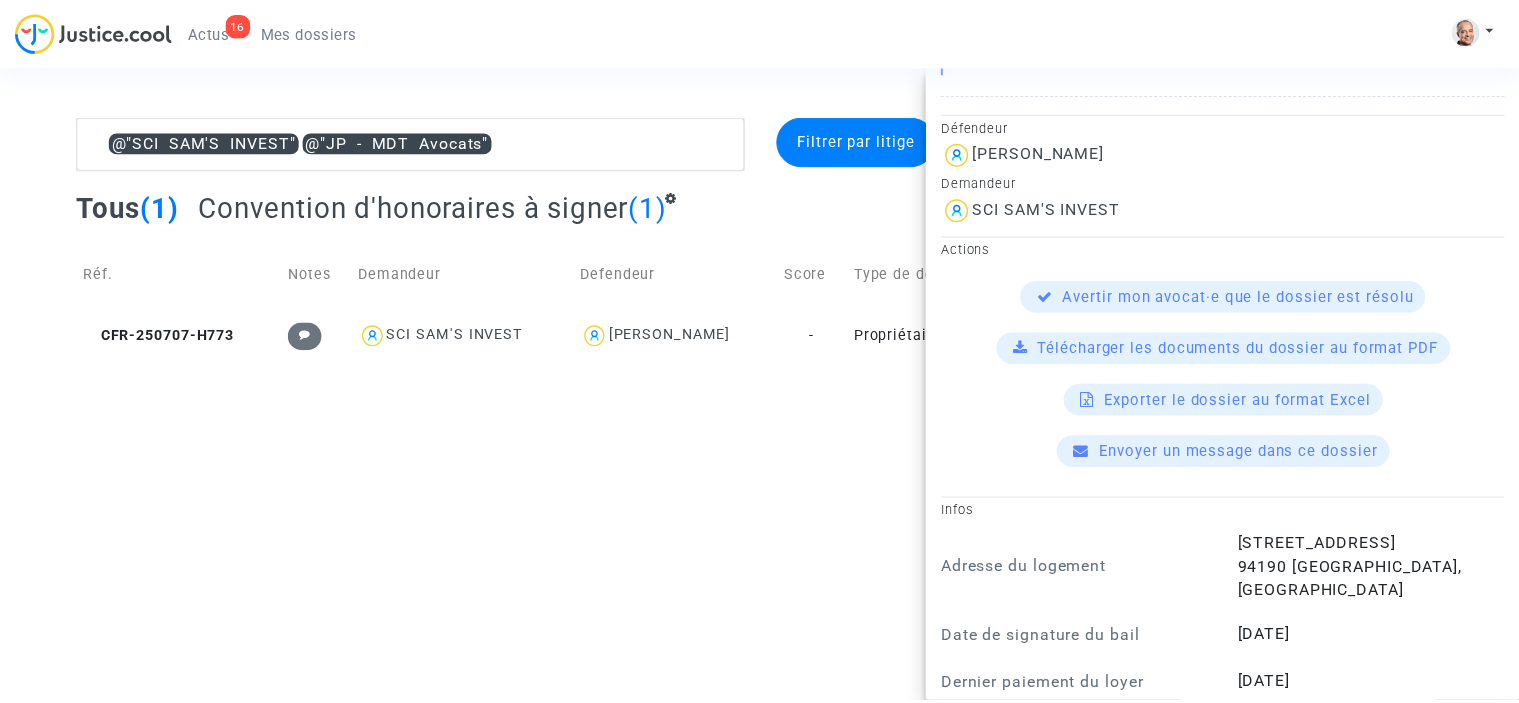 scroll, scrollTop: 0, scrollLeft: 0, axis: both 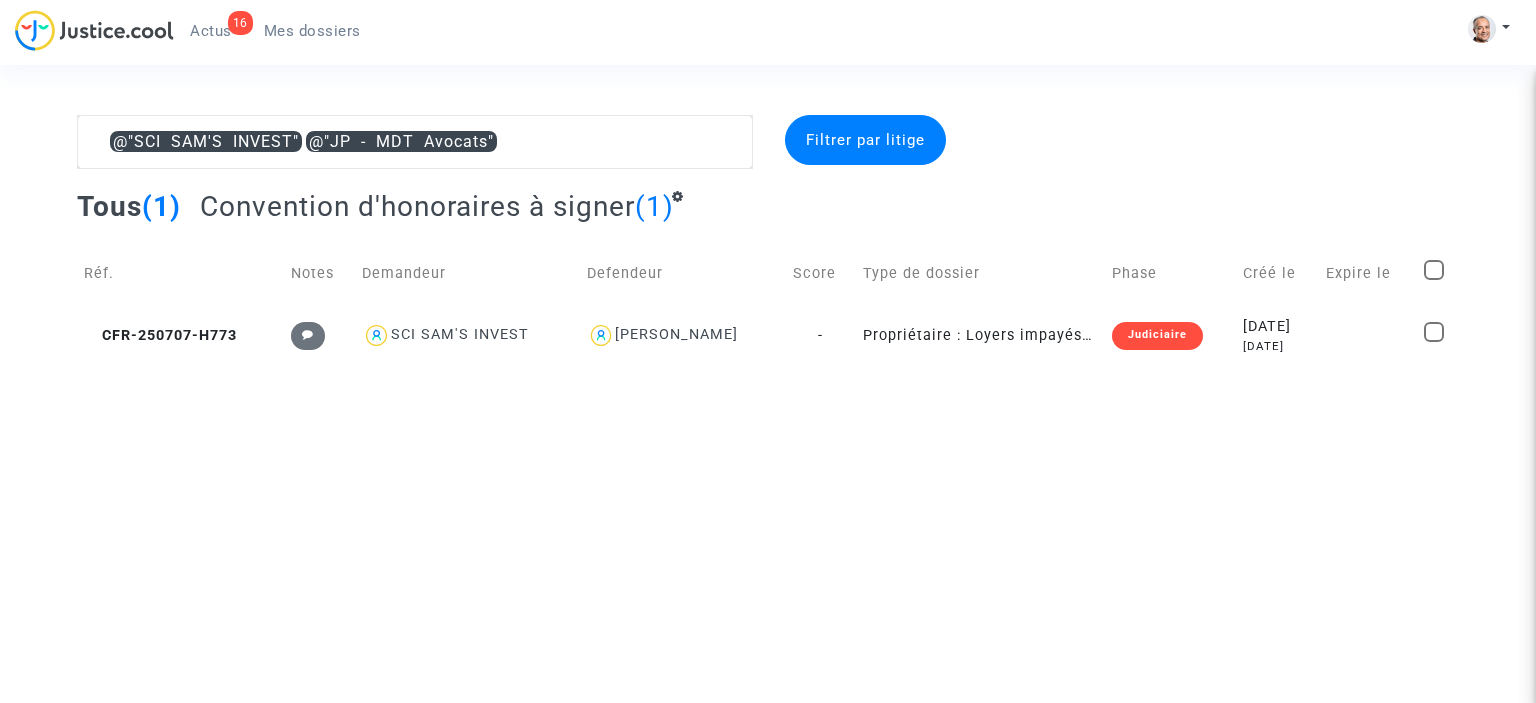 click on "@"SCI SAM'S INVEST"   @"JP - MDT Avocats"    Filtrer par litige  Tous (1) Convention d'honoraires à signer (1)  Réf.   Notes   Demandeur   Defendeur   Score   Type de dossier   Phase   Créé le   Expire le    CFR-250707-H773 SCI SAM'S INVEST JUSTIN MBIA  -  Propriétaire : Loyers impayés/Charges impayées  Judiciaire
2025-07-07 2 days ago" at bounding box center [768, 238] 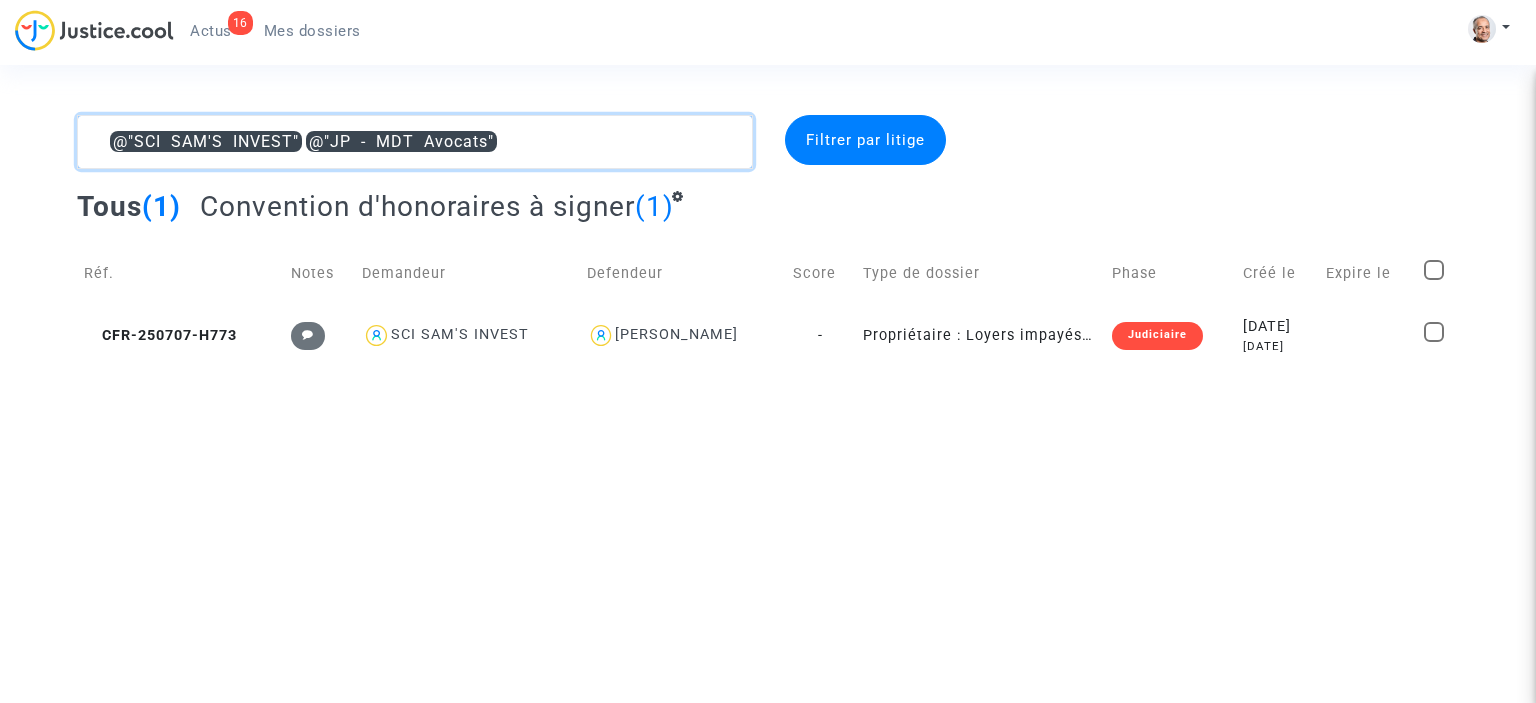 click 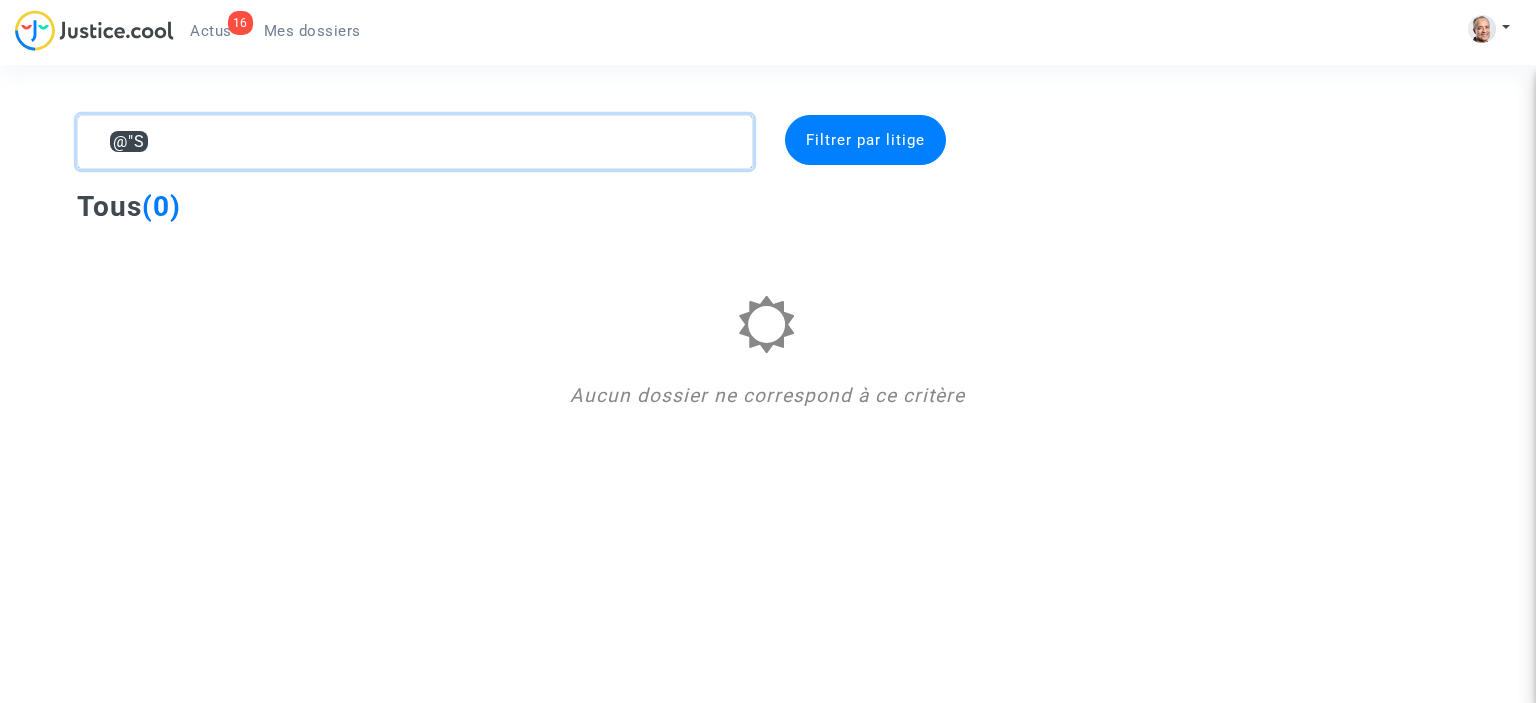 type on "@" 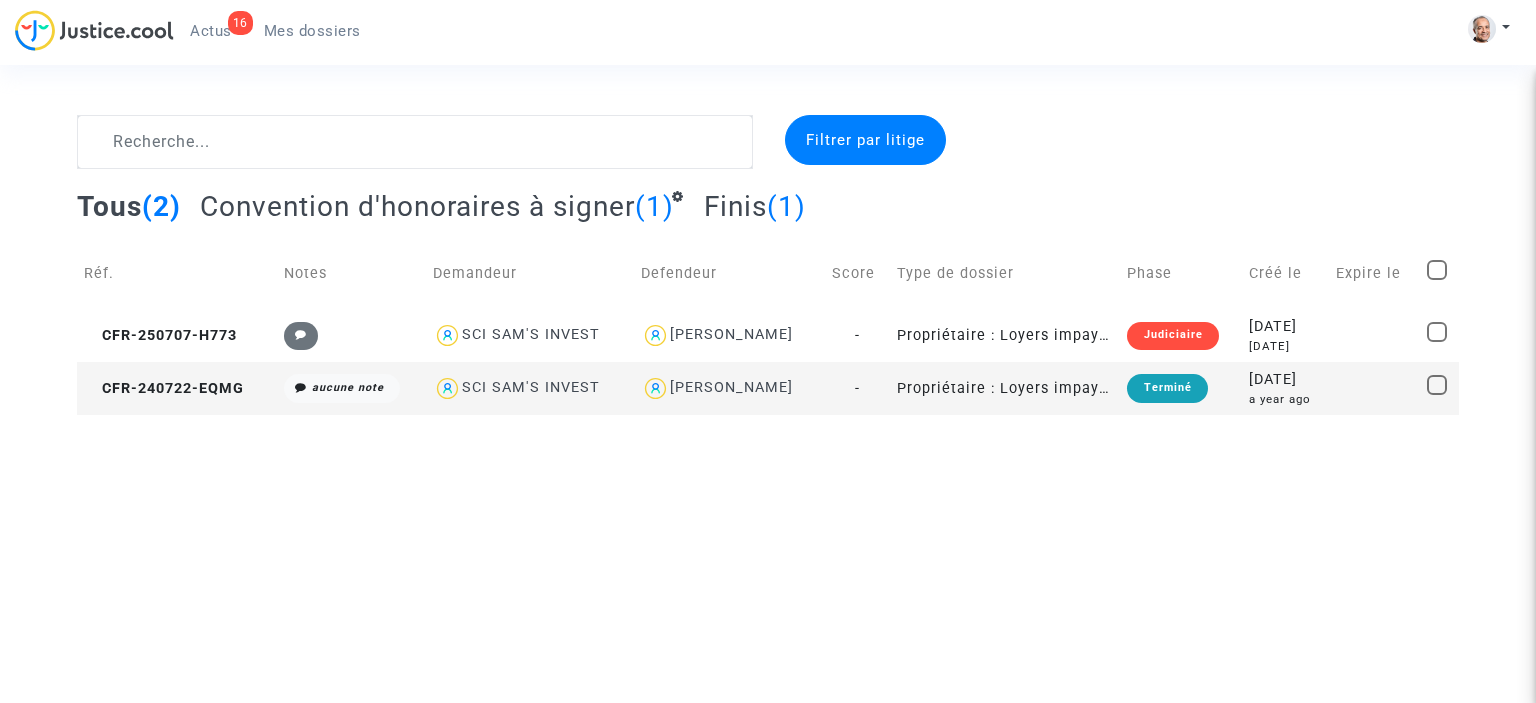 click on "(1)" 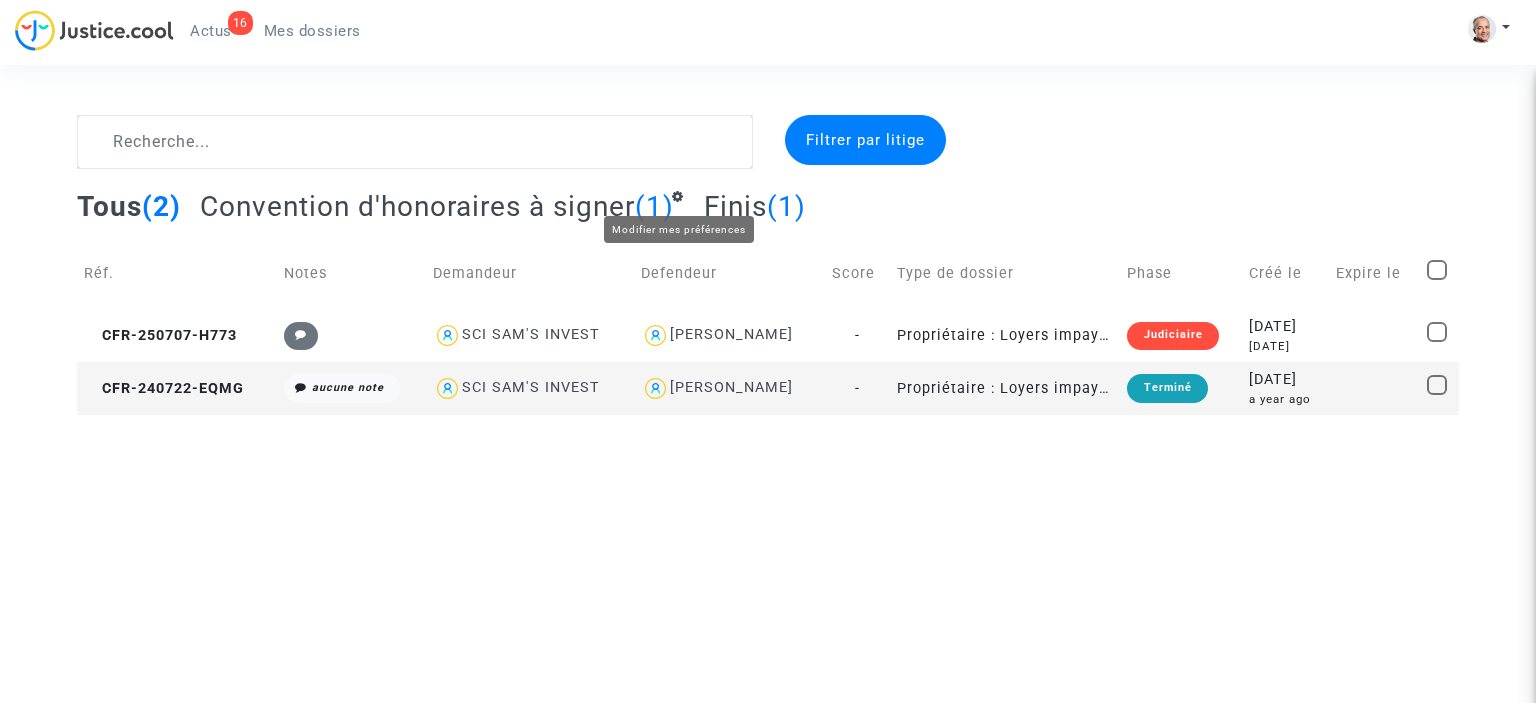 click 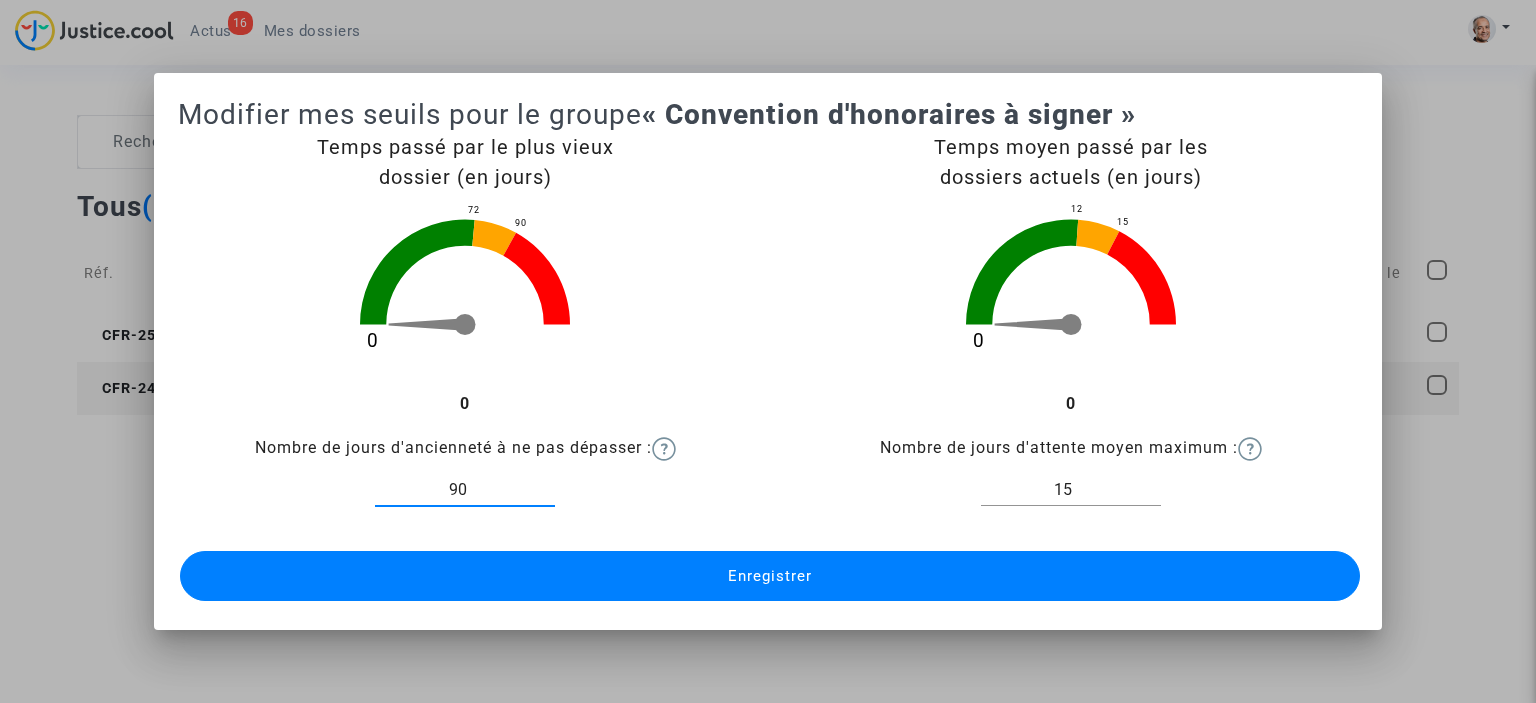 click on "Enregistrer" at bounding box center [770, 576] 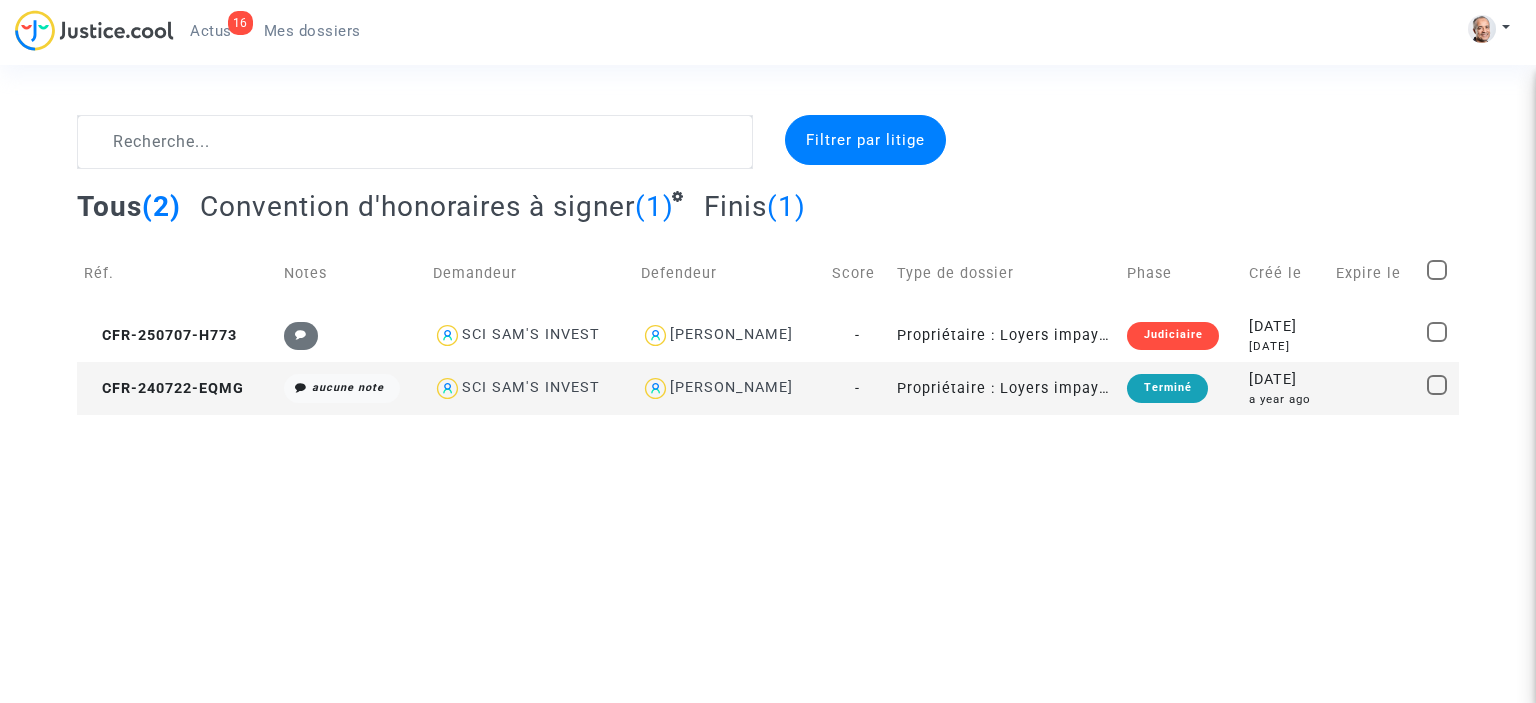 click on "(1)" 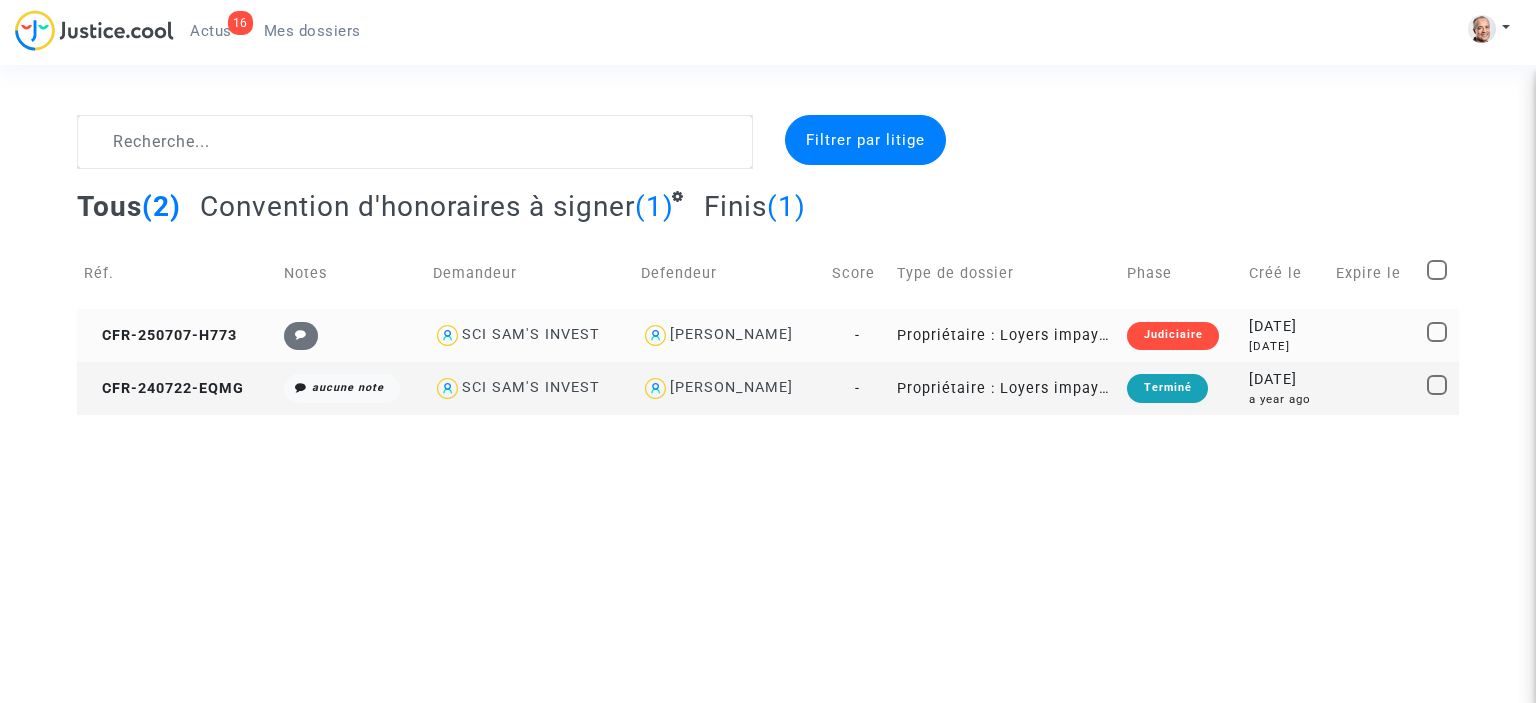 click on "SCI SAM'S INVEST" 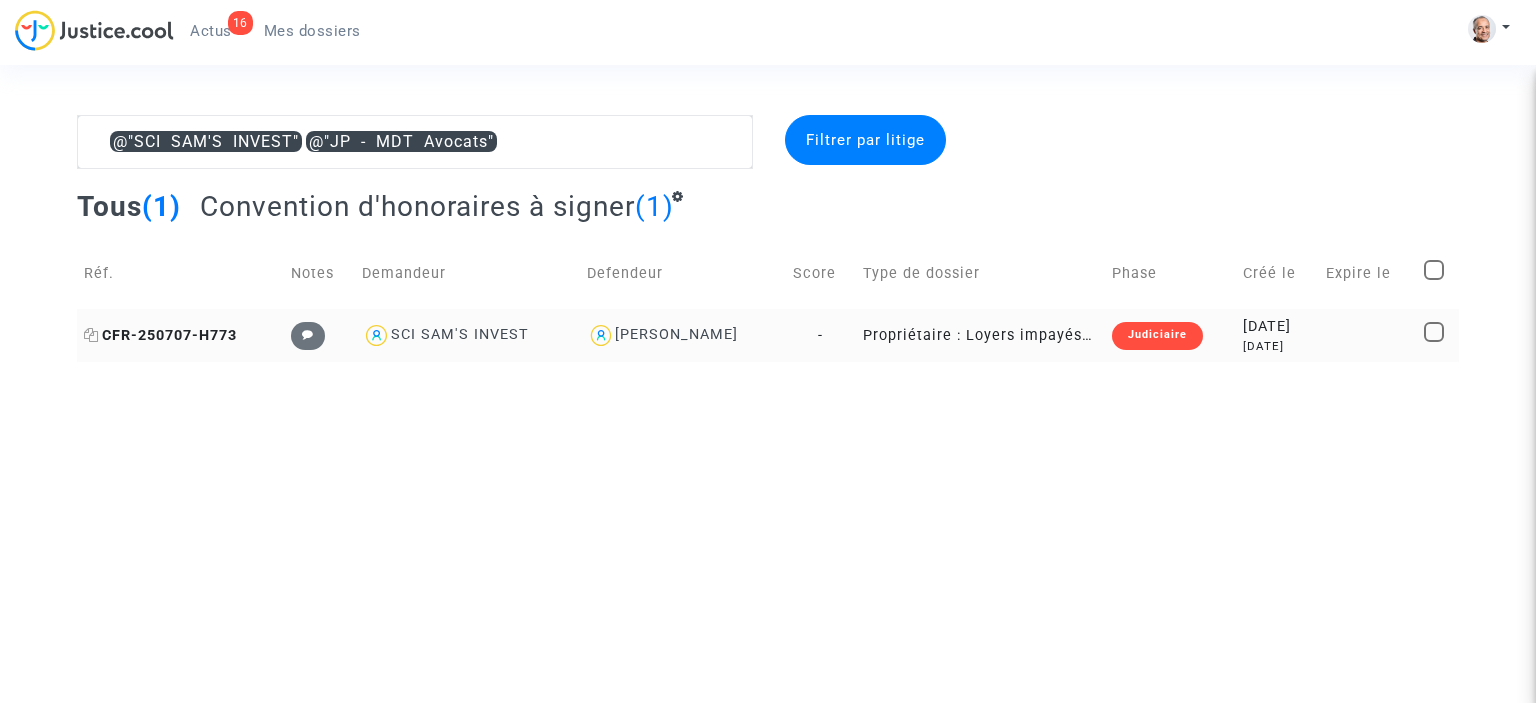click on "CFR-250707-H773" 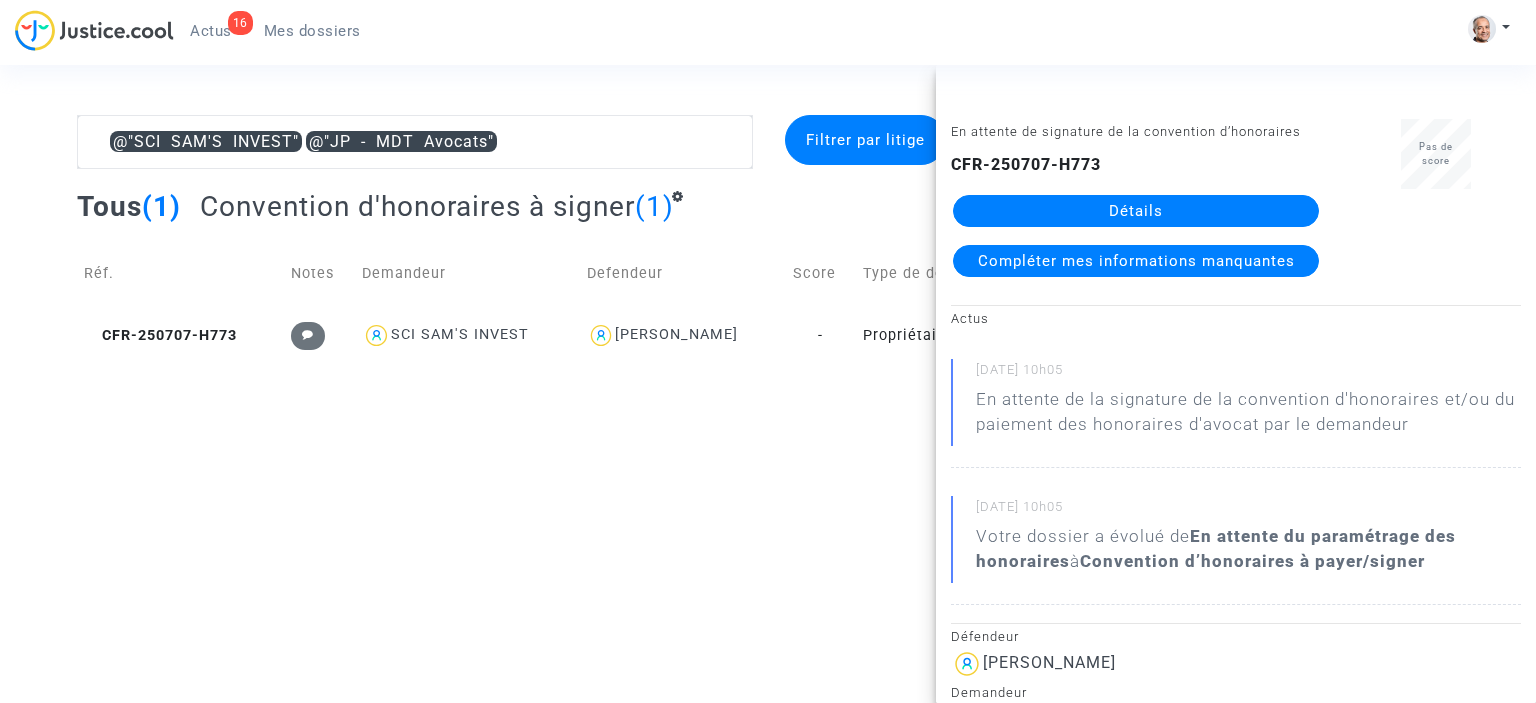 click on "Compléter mes informations manquantes" 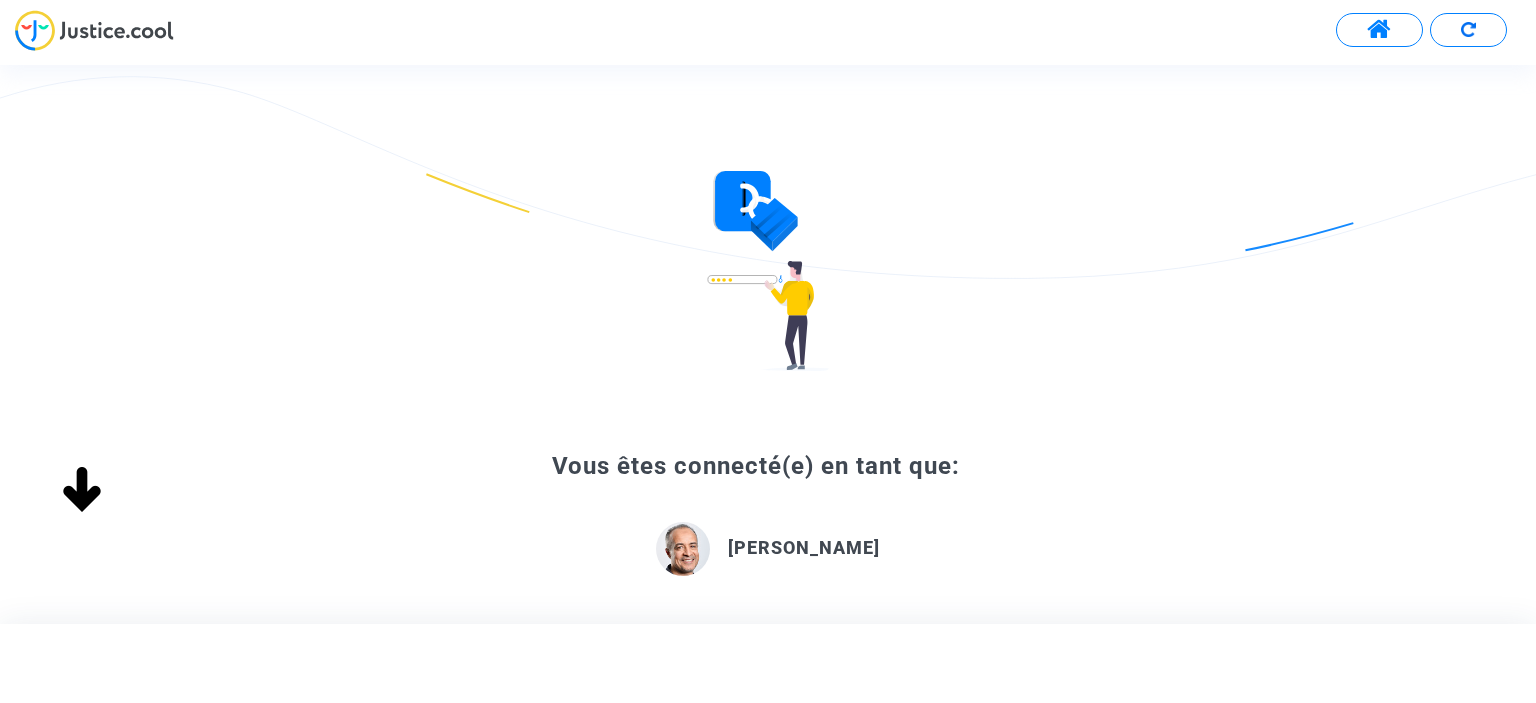 click 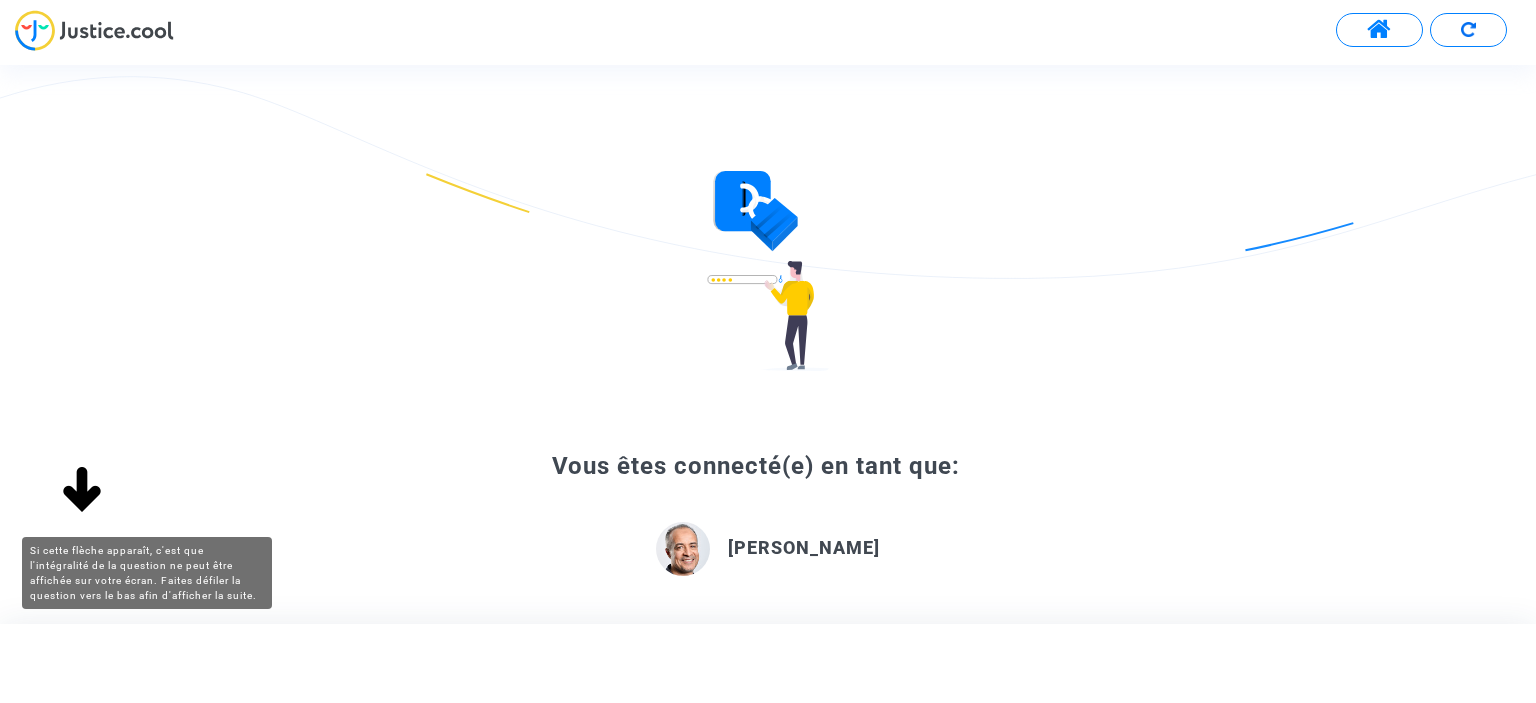click 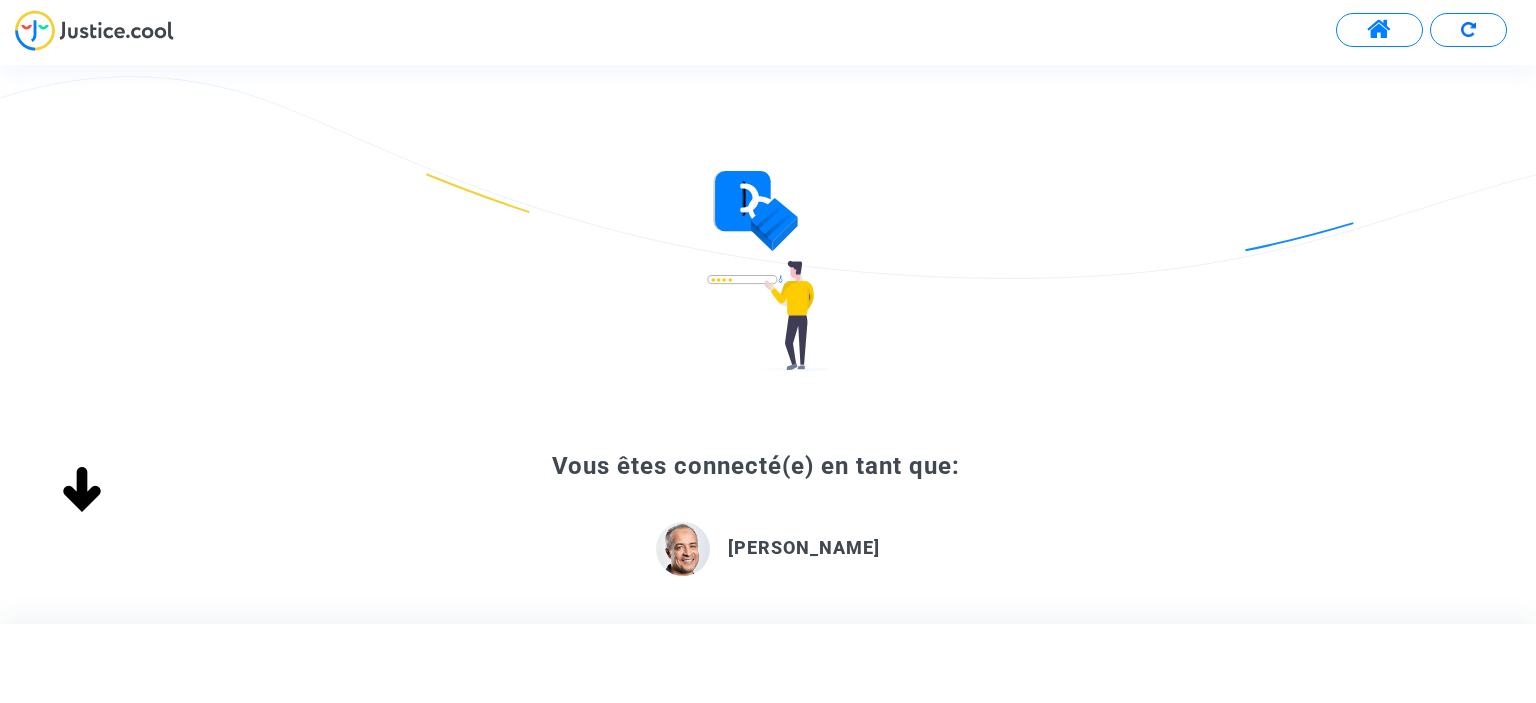 click 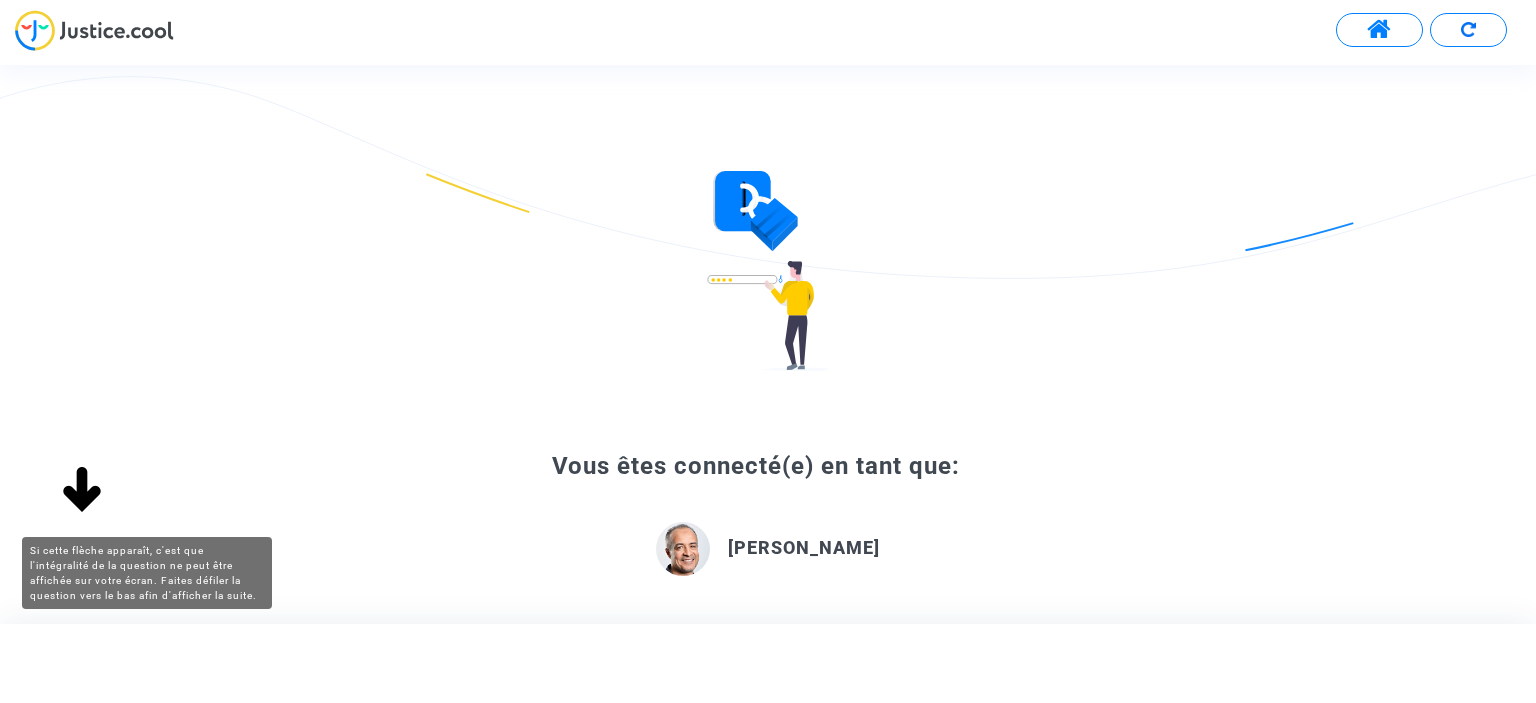 click 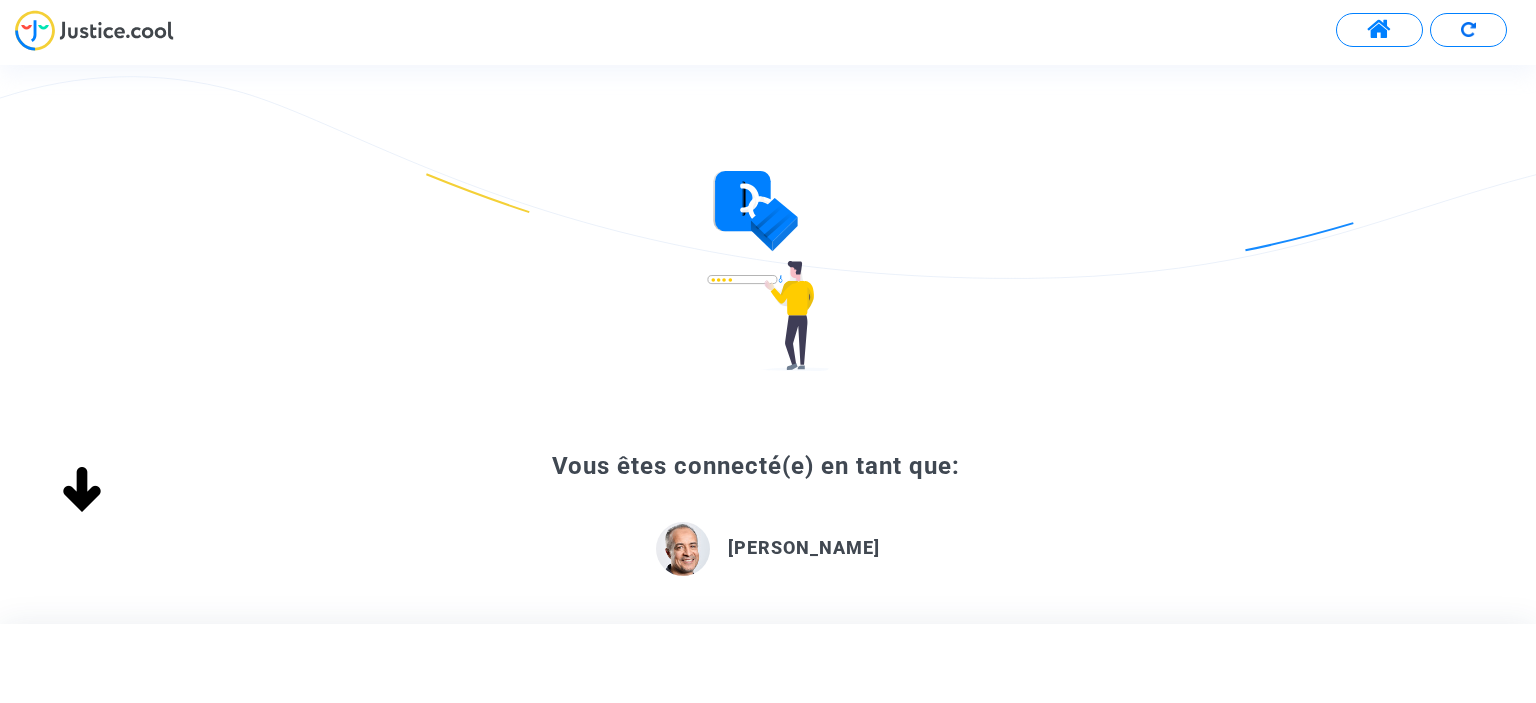 click 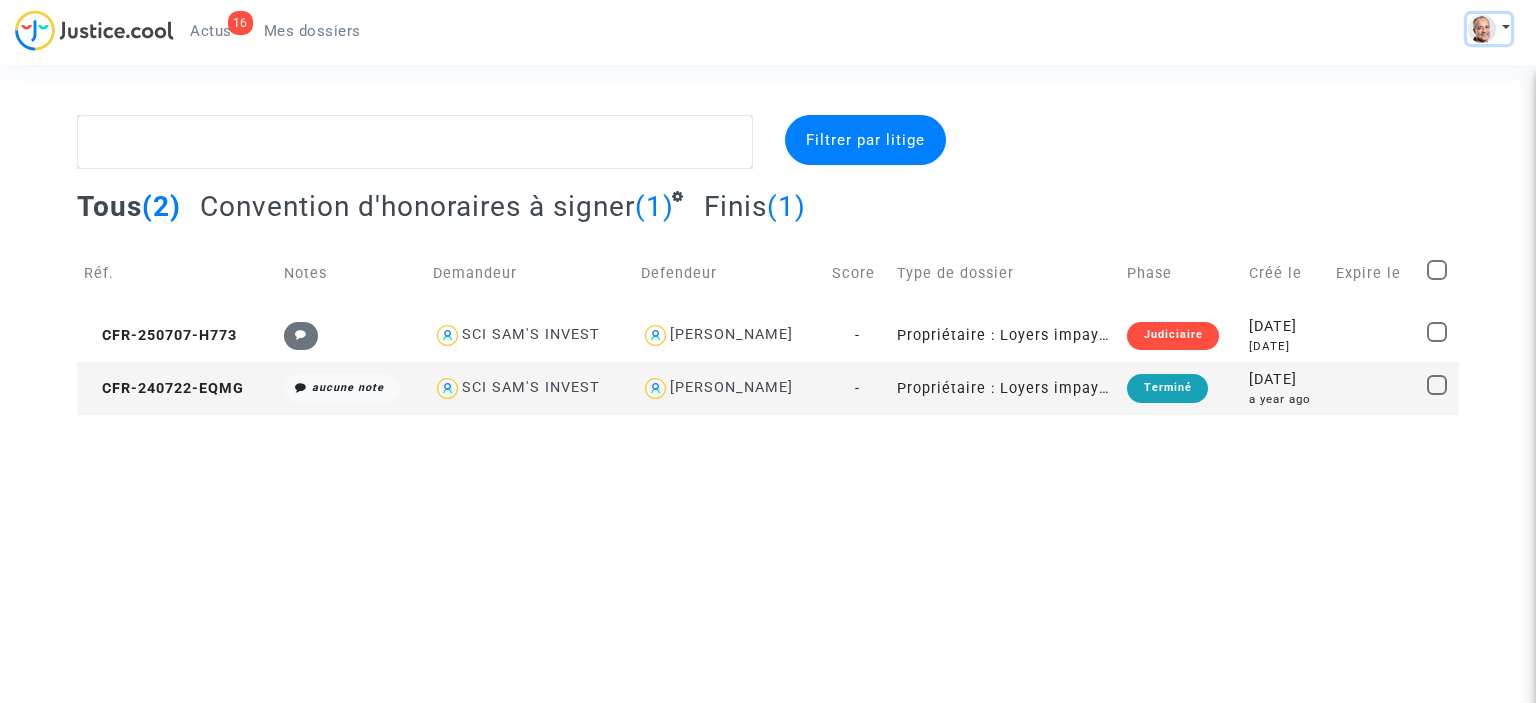 click at bounding box center (1489, 29) 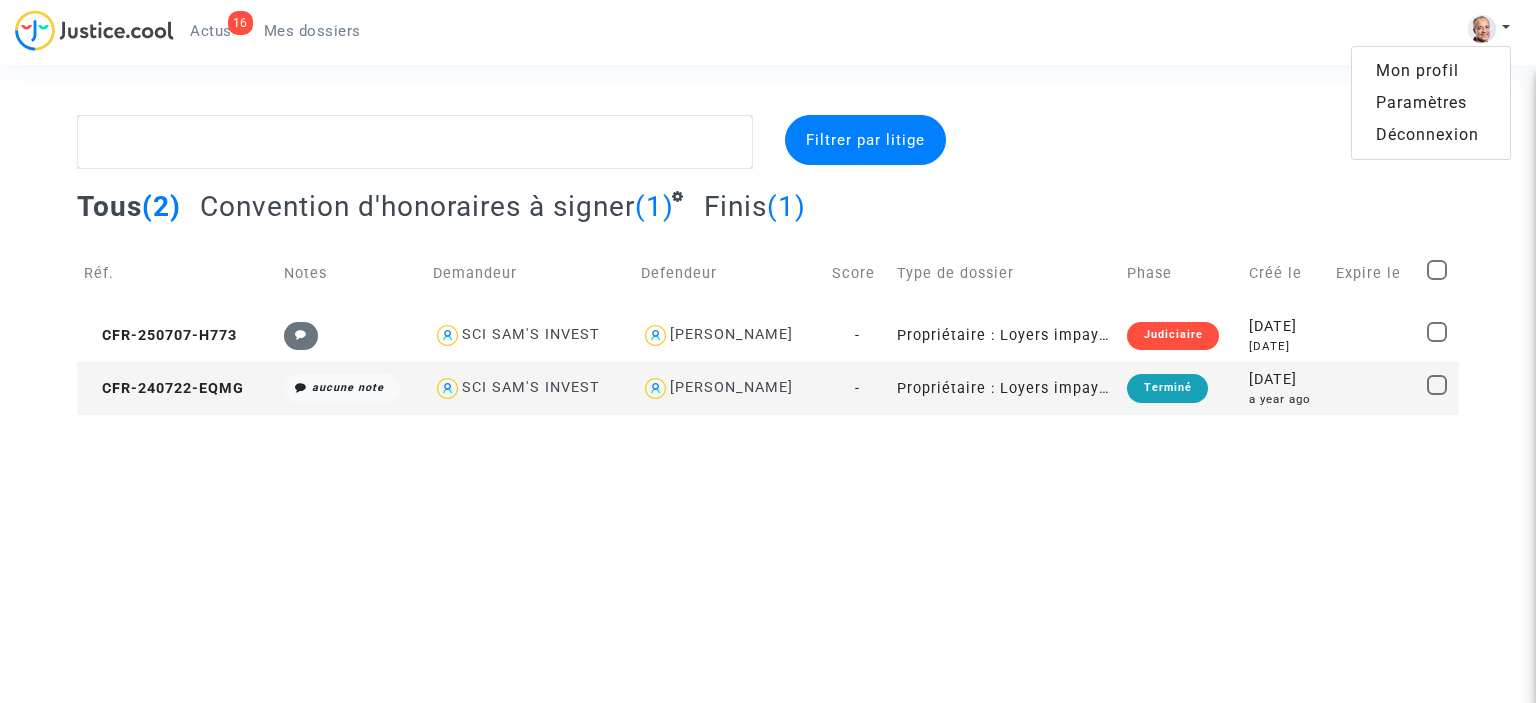 click on "Paramètres" at bounding box center [1431, 103] 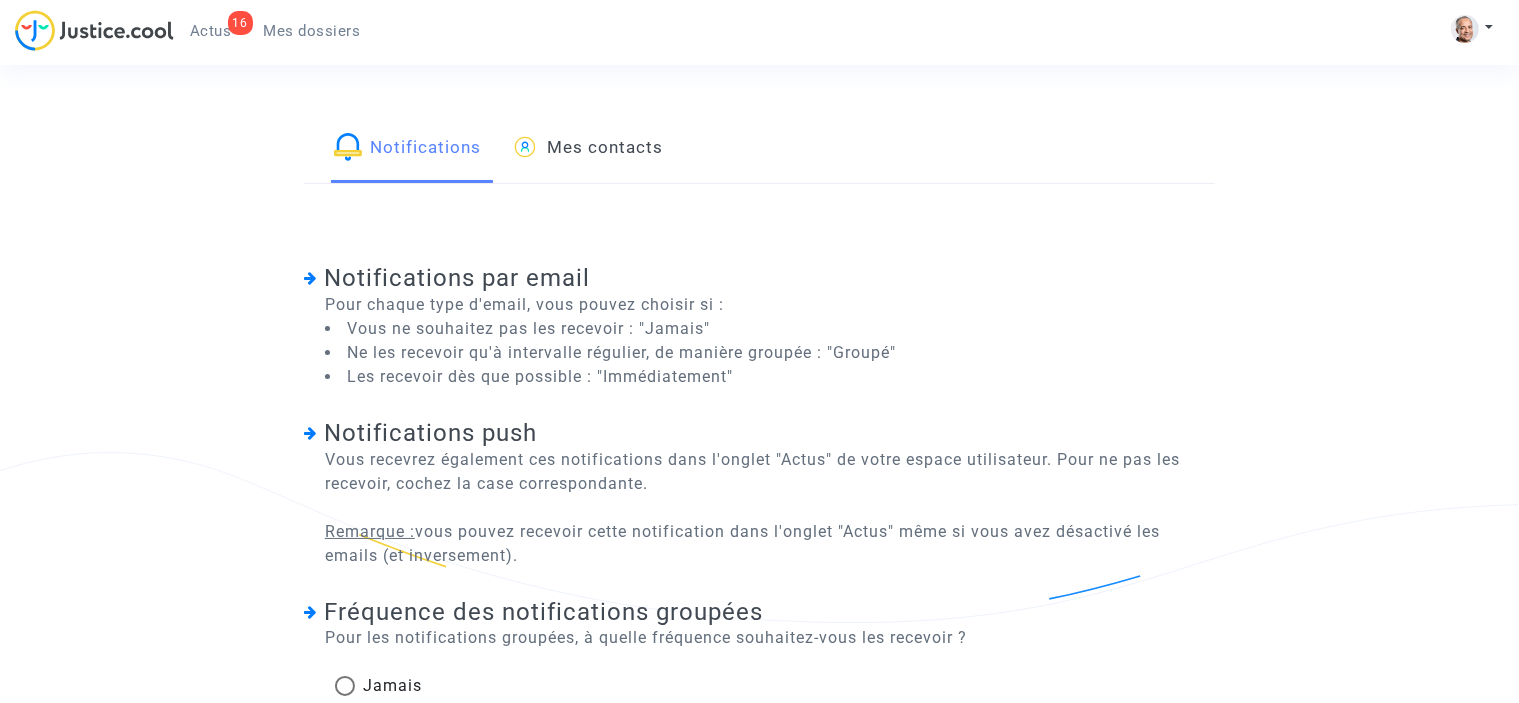 click on "Mes contacts" 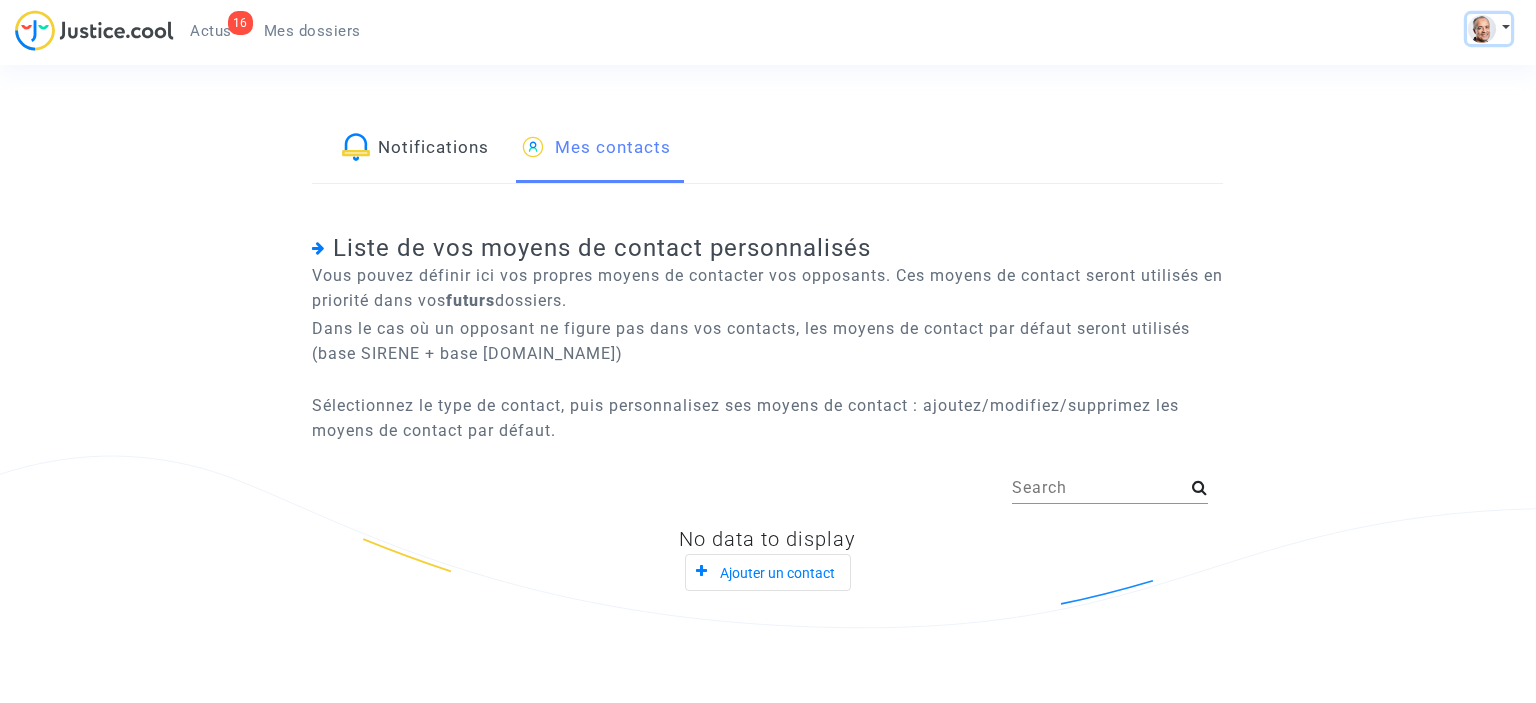 click at bounding box center [1489, 29] 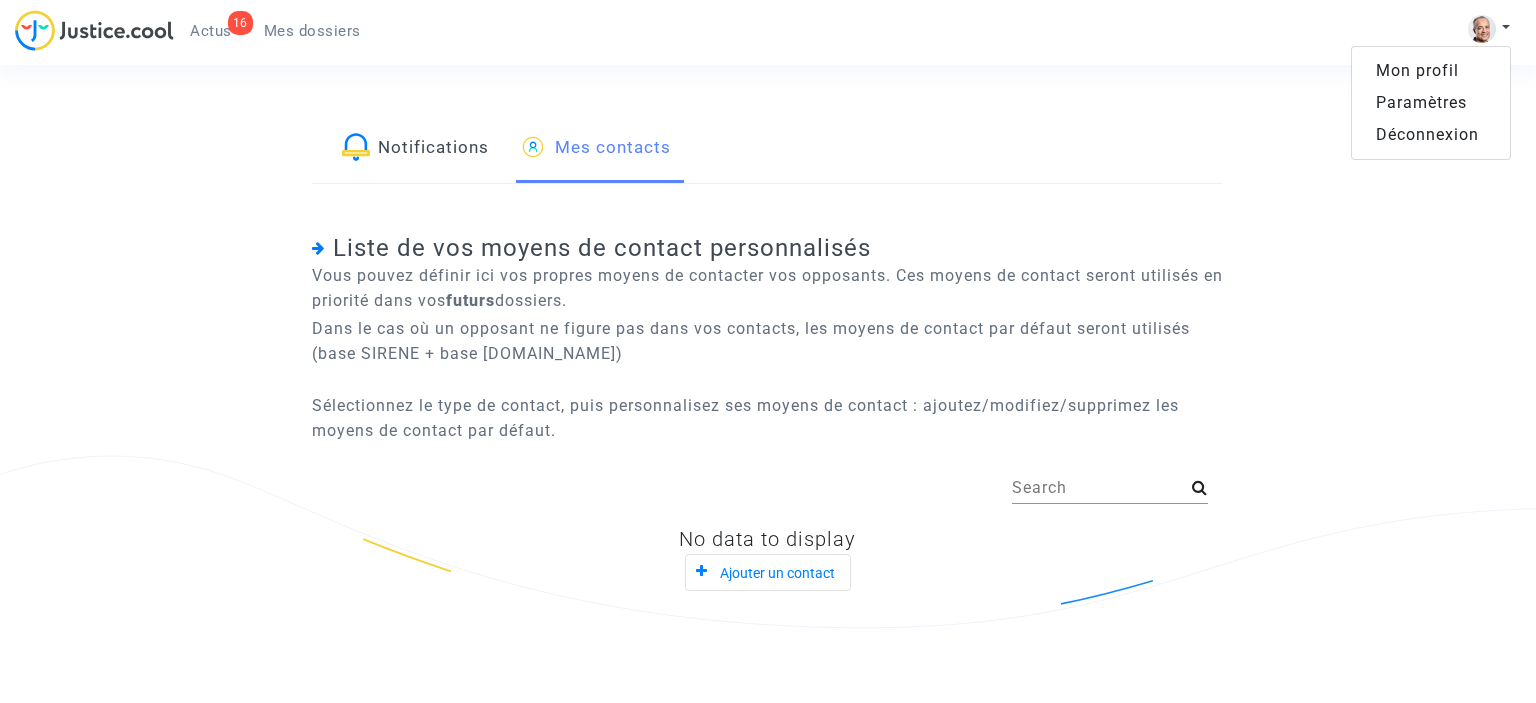 click on "Paramètres" at bounding box center (1431, 103) 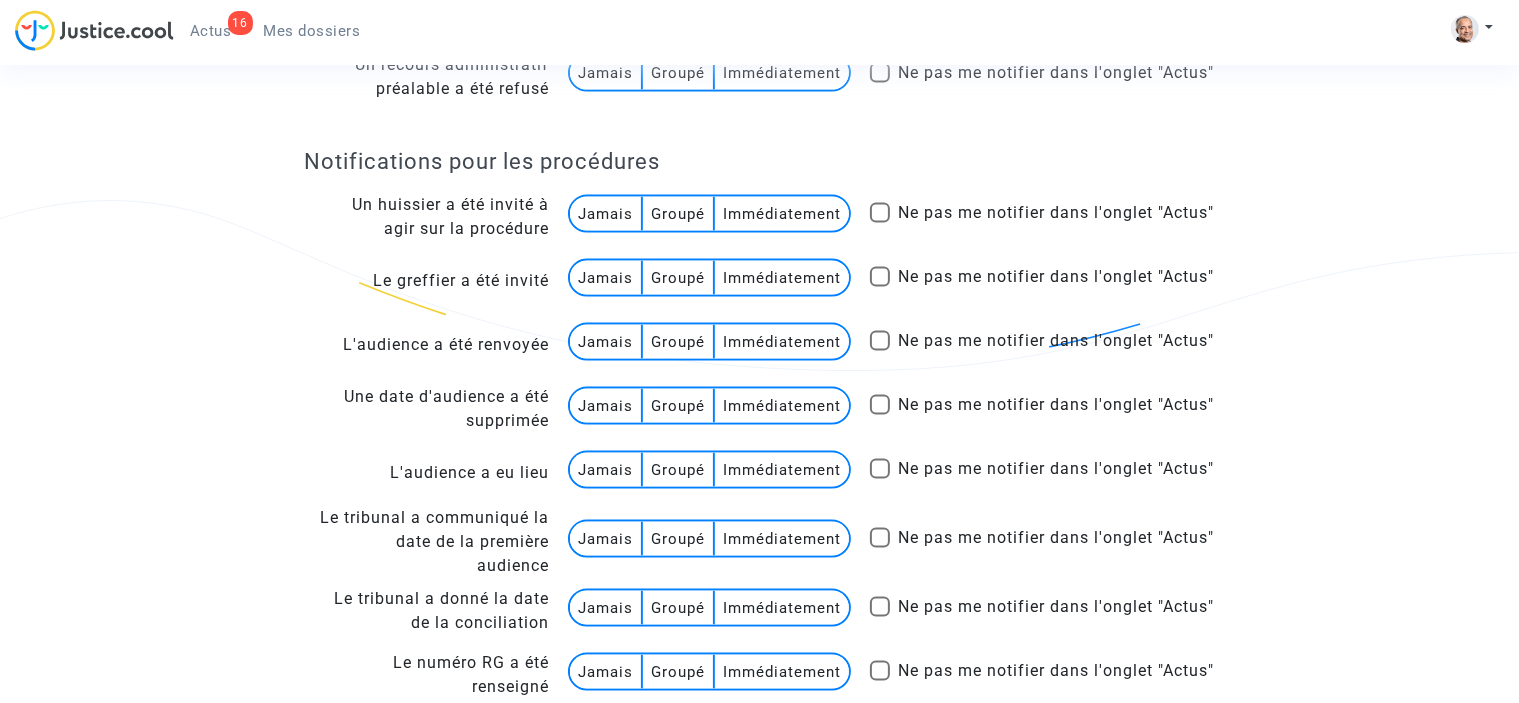 scroll, scrollTop: 2867, scrollLeft: 0, axis: vertical 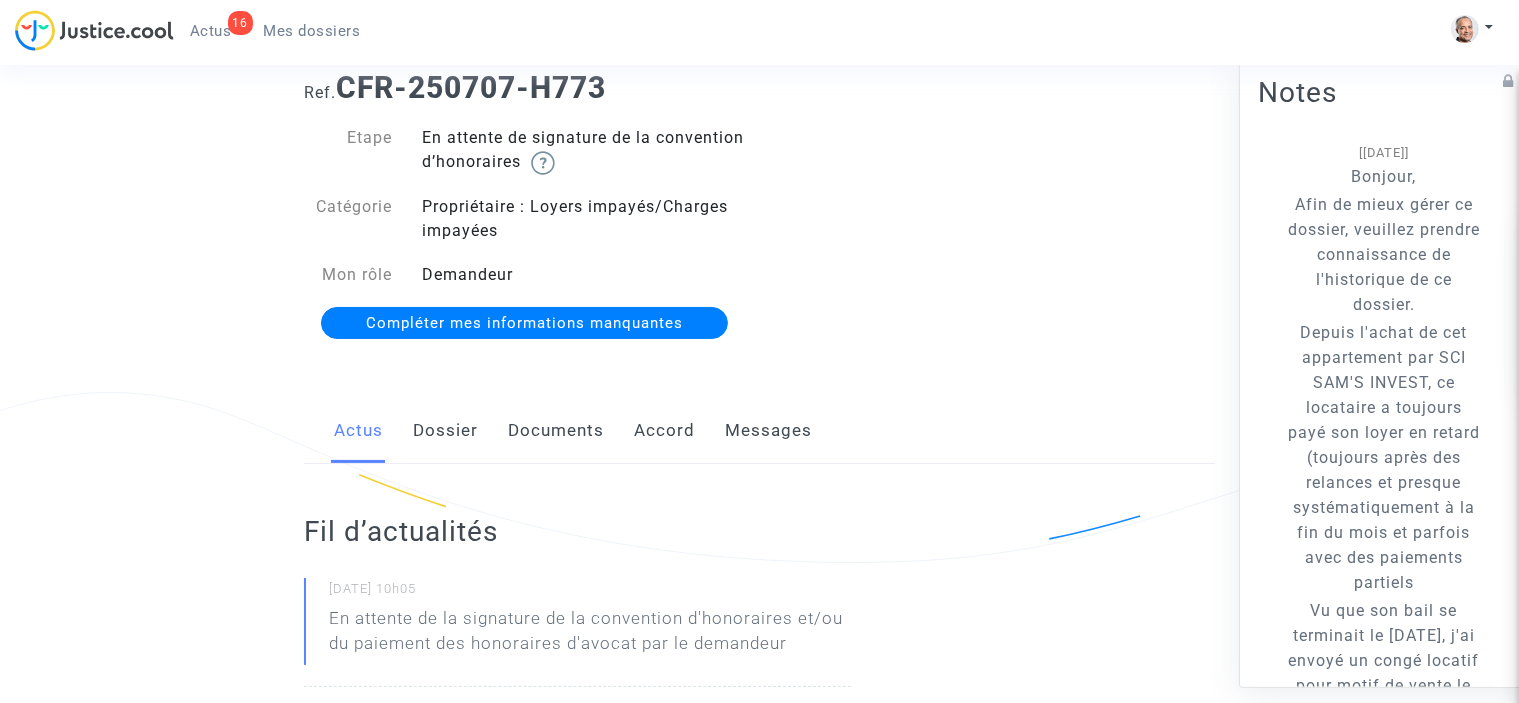 click on "Accord" 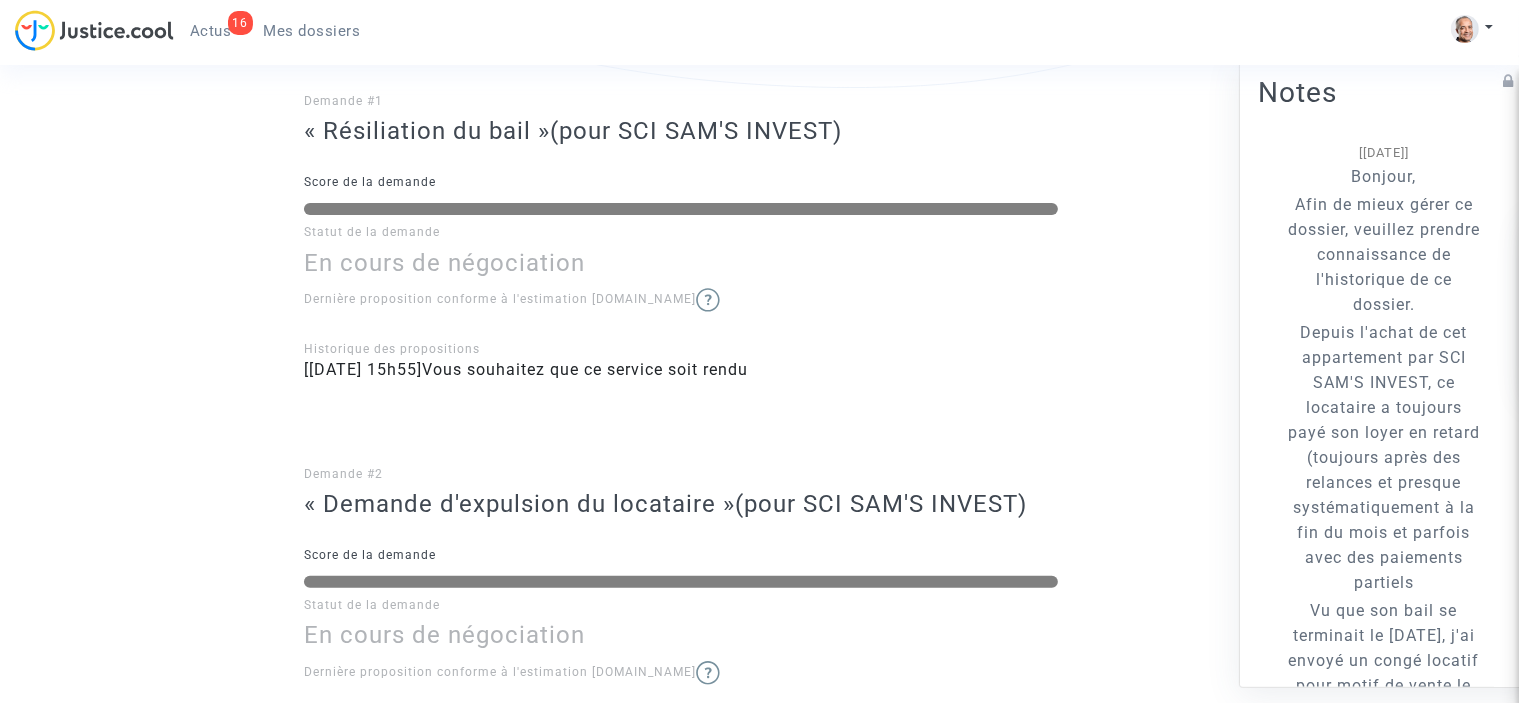 scroll, scrollTop: 539, scrollLeft: 0, axis: vertical 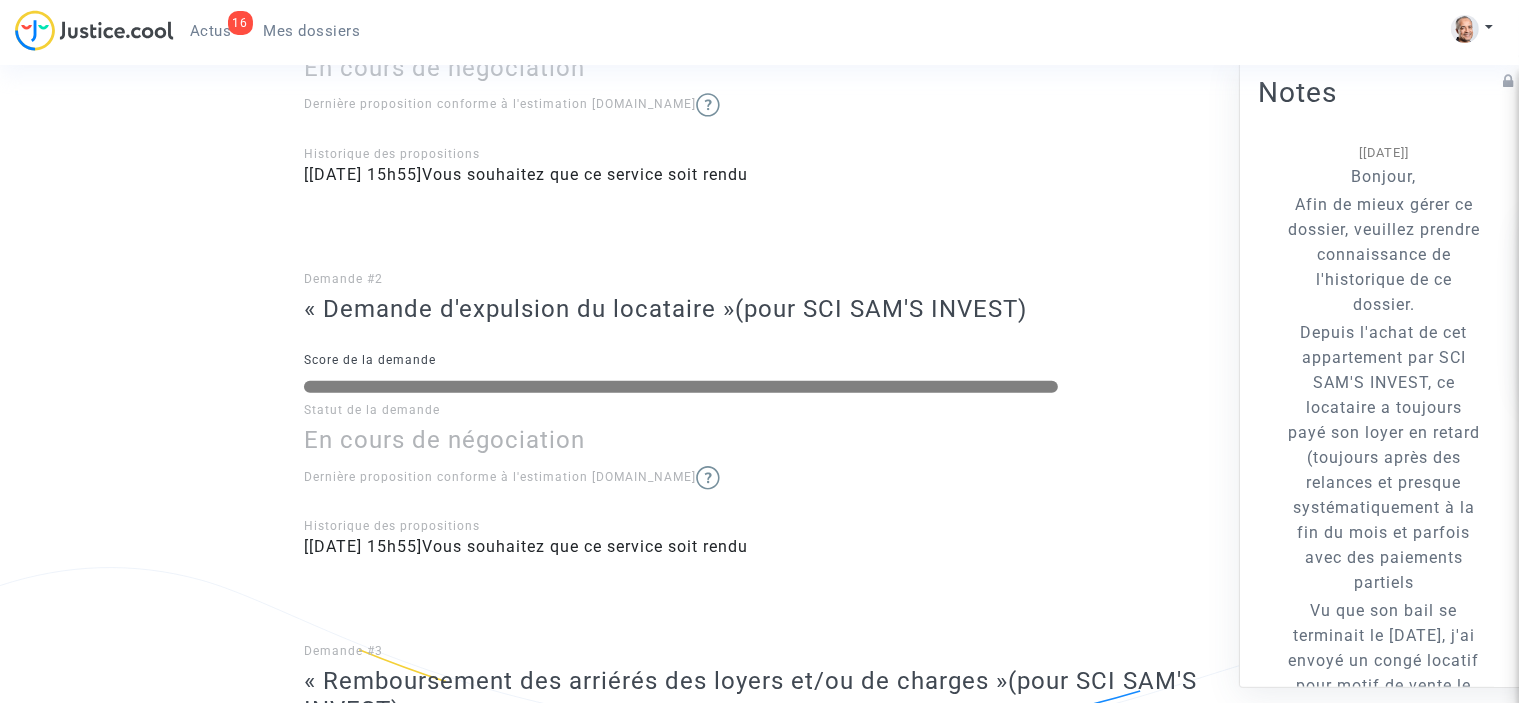 click 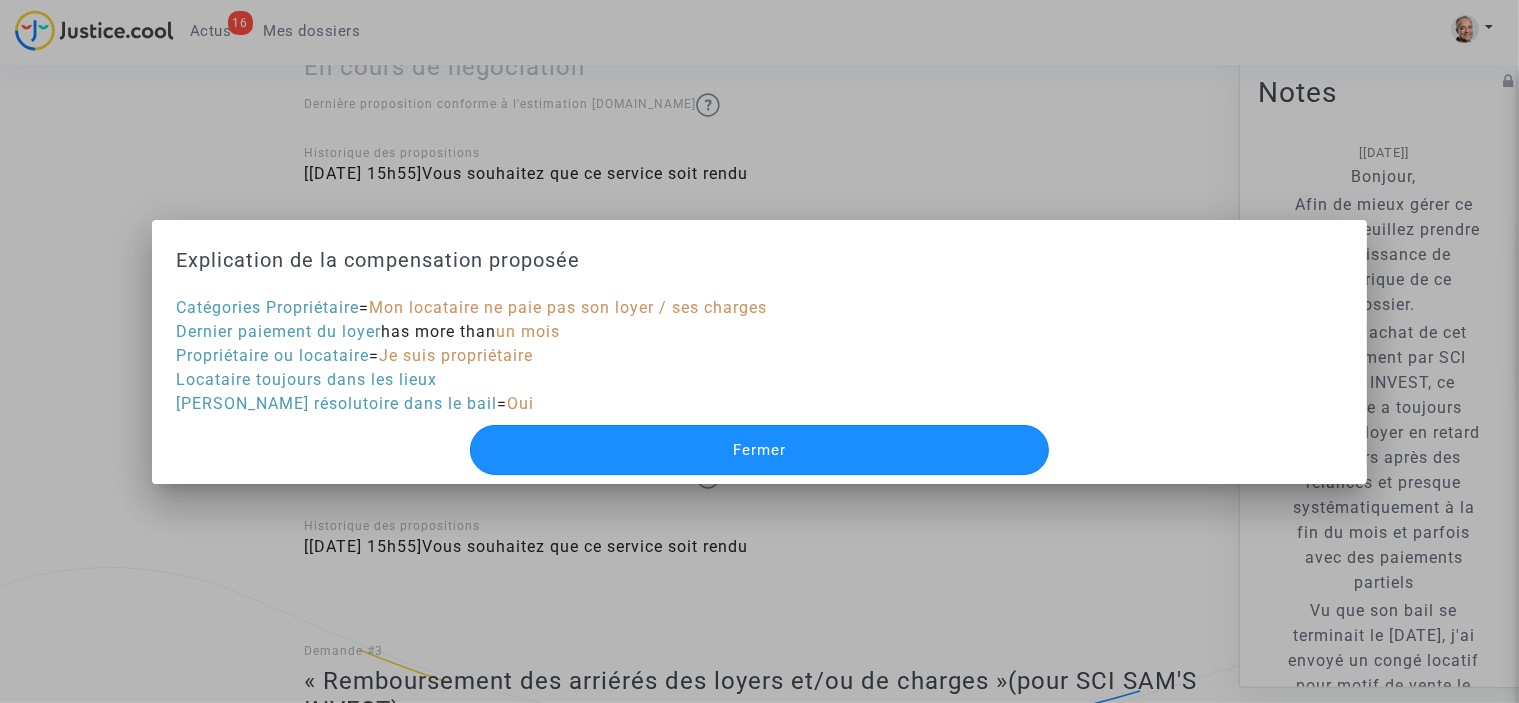 click on "Fermer" at bounding box center (760, 450) 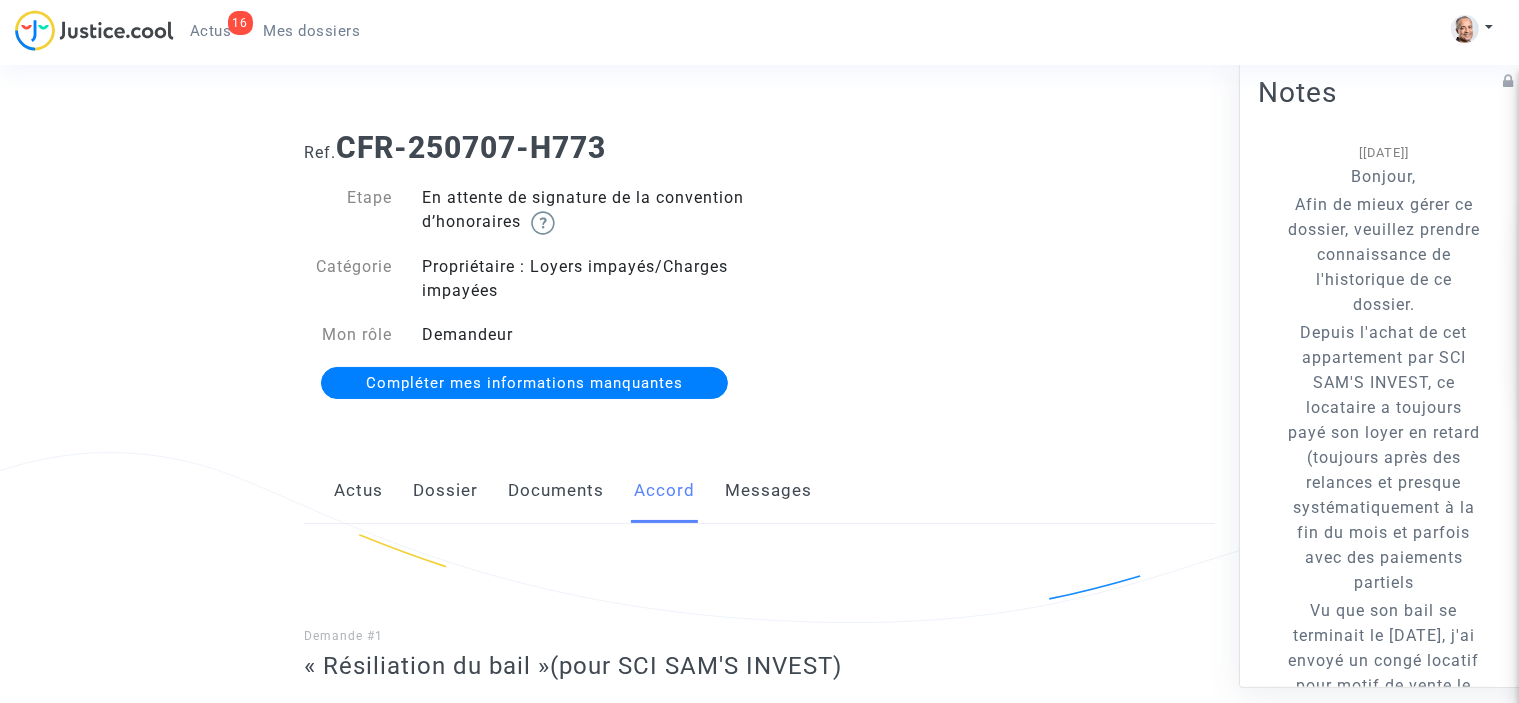 scroll, scrollTop: 730, scrollLeft: 0, axis: vertical 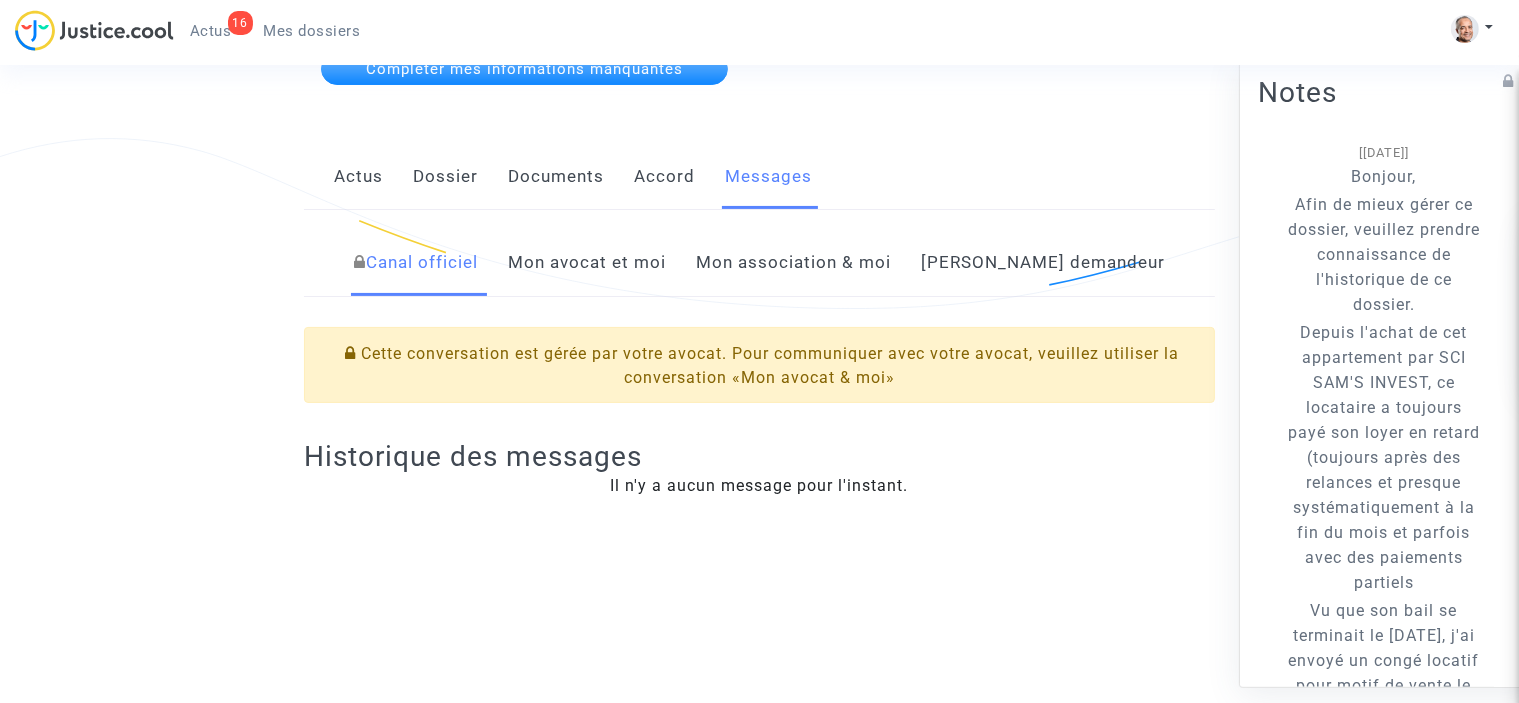 click on "Mon avocat et moi" 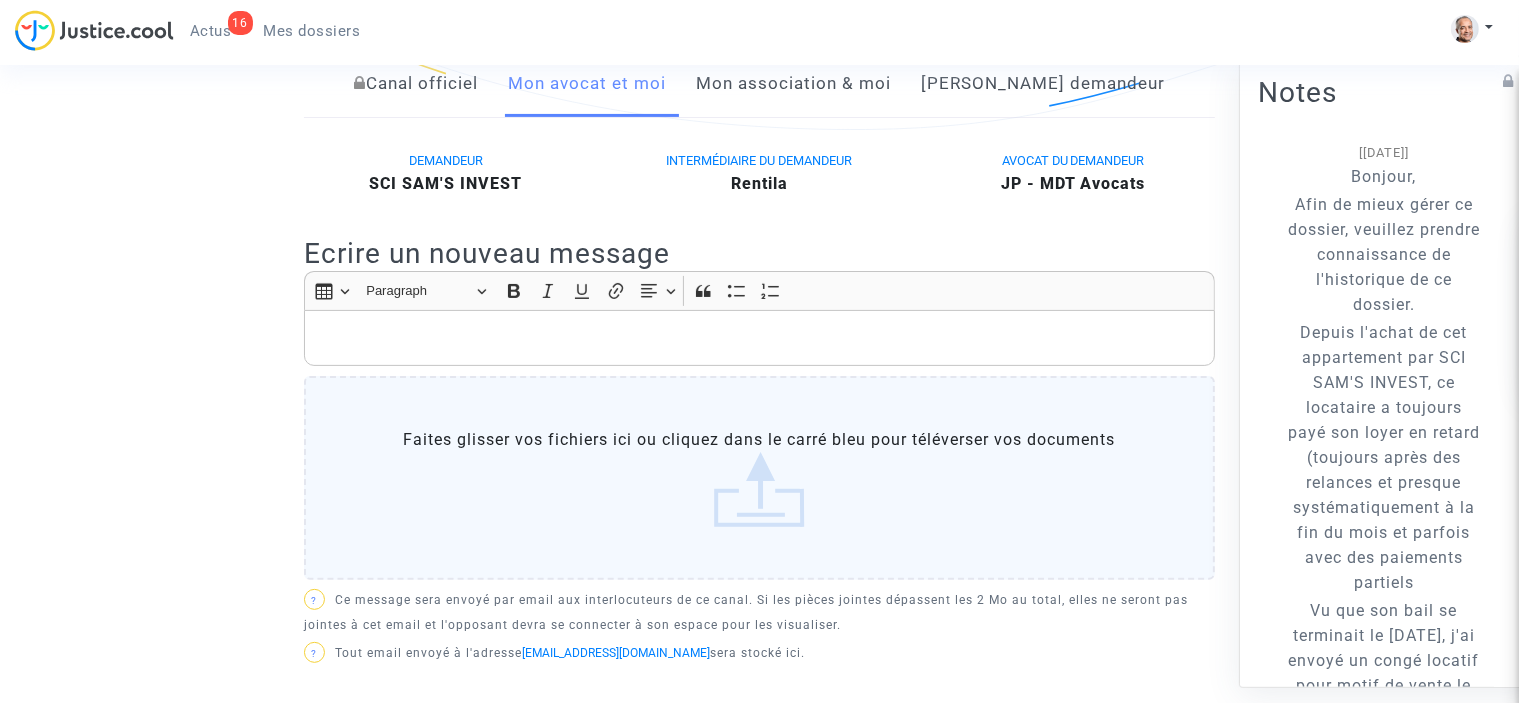 scroll, scrollTop: 541, scrollLeft: 0, axis: vertical 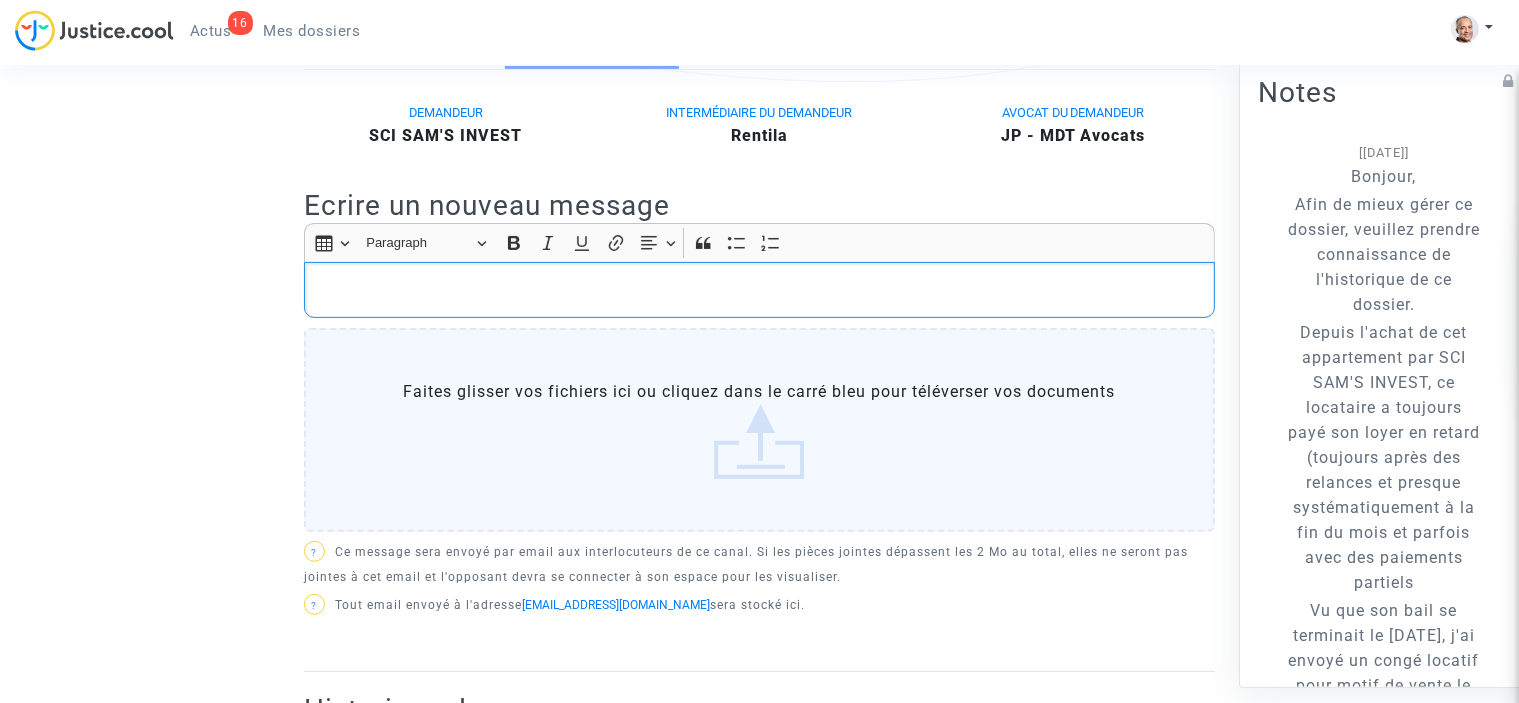 click 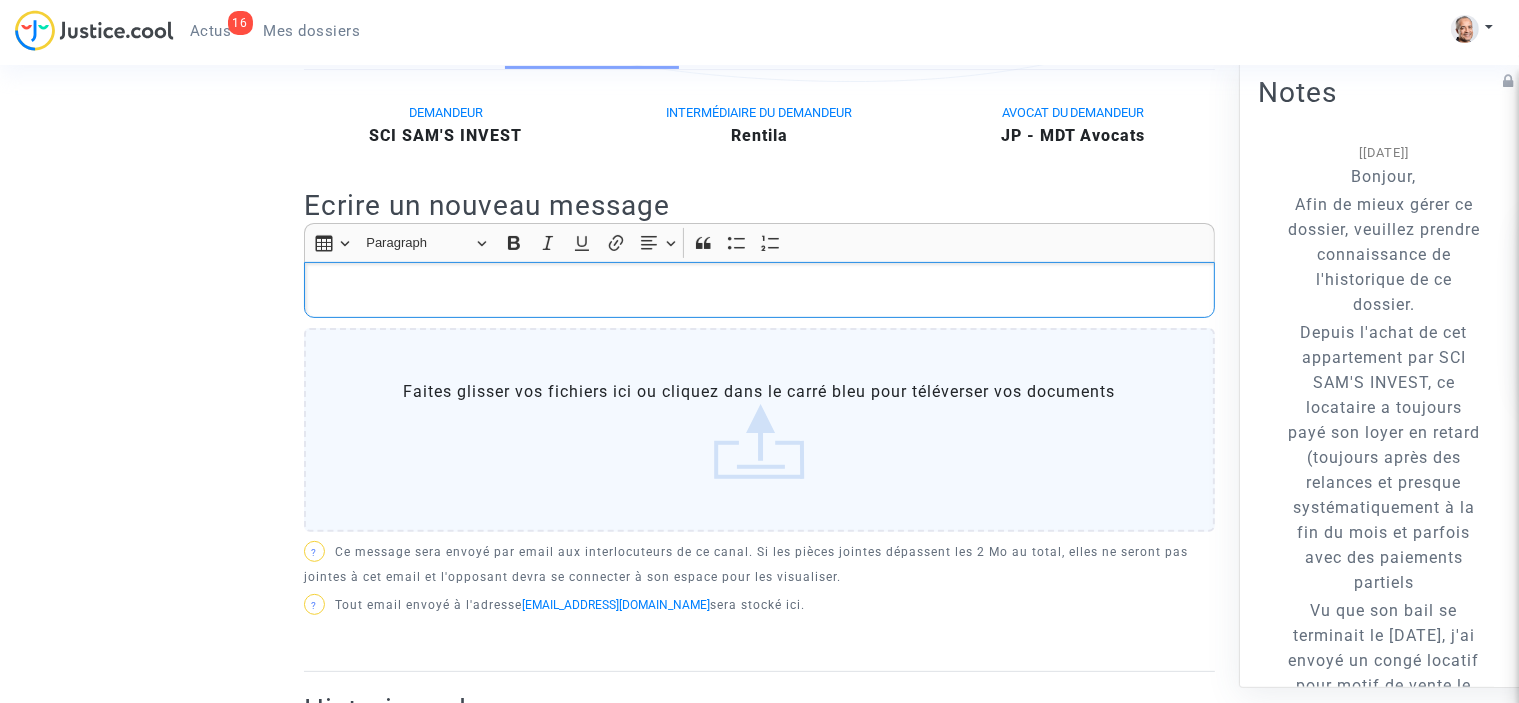 type 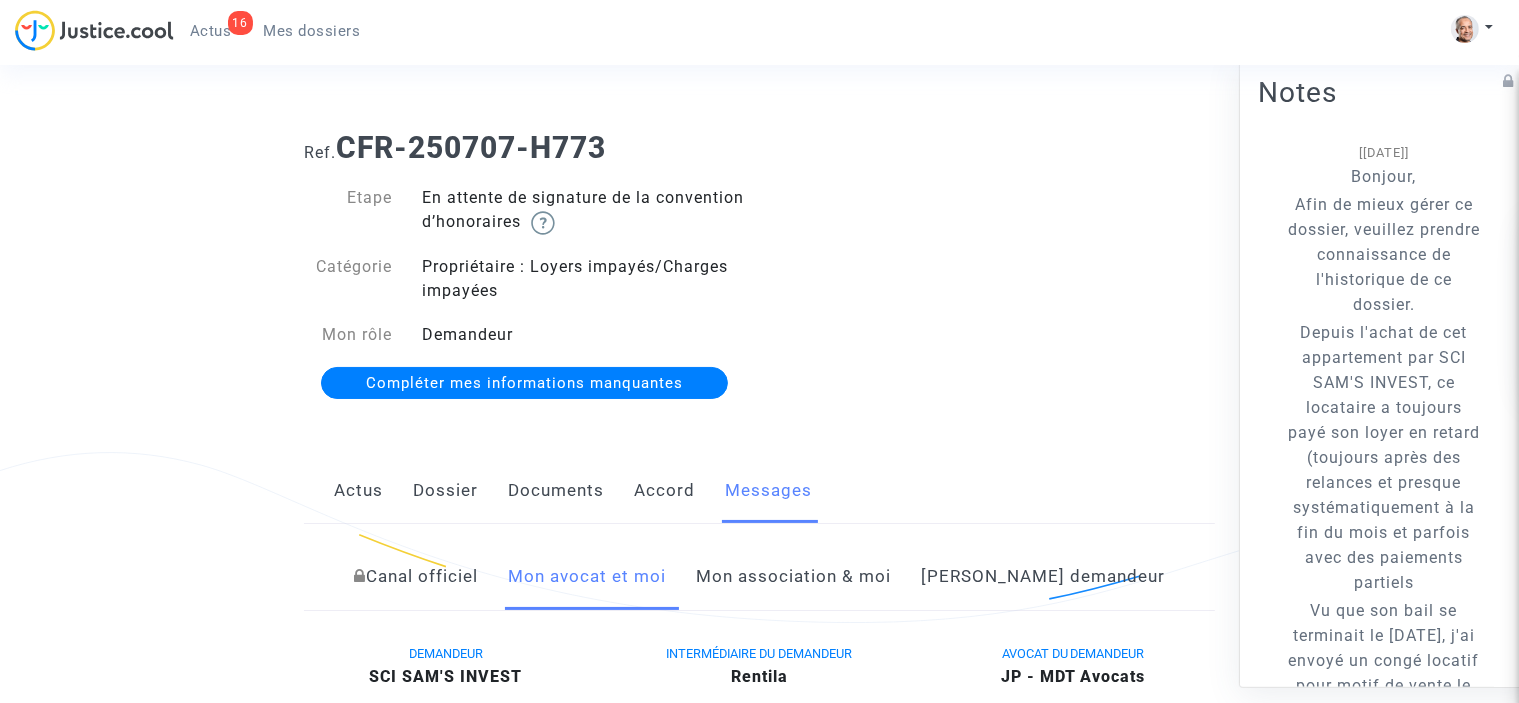 scroll, scrollTop: 86, scrollLeft: 0, axis: vertical 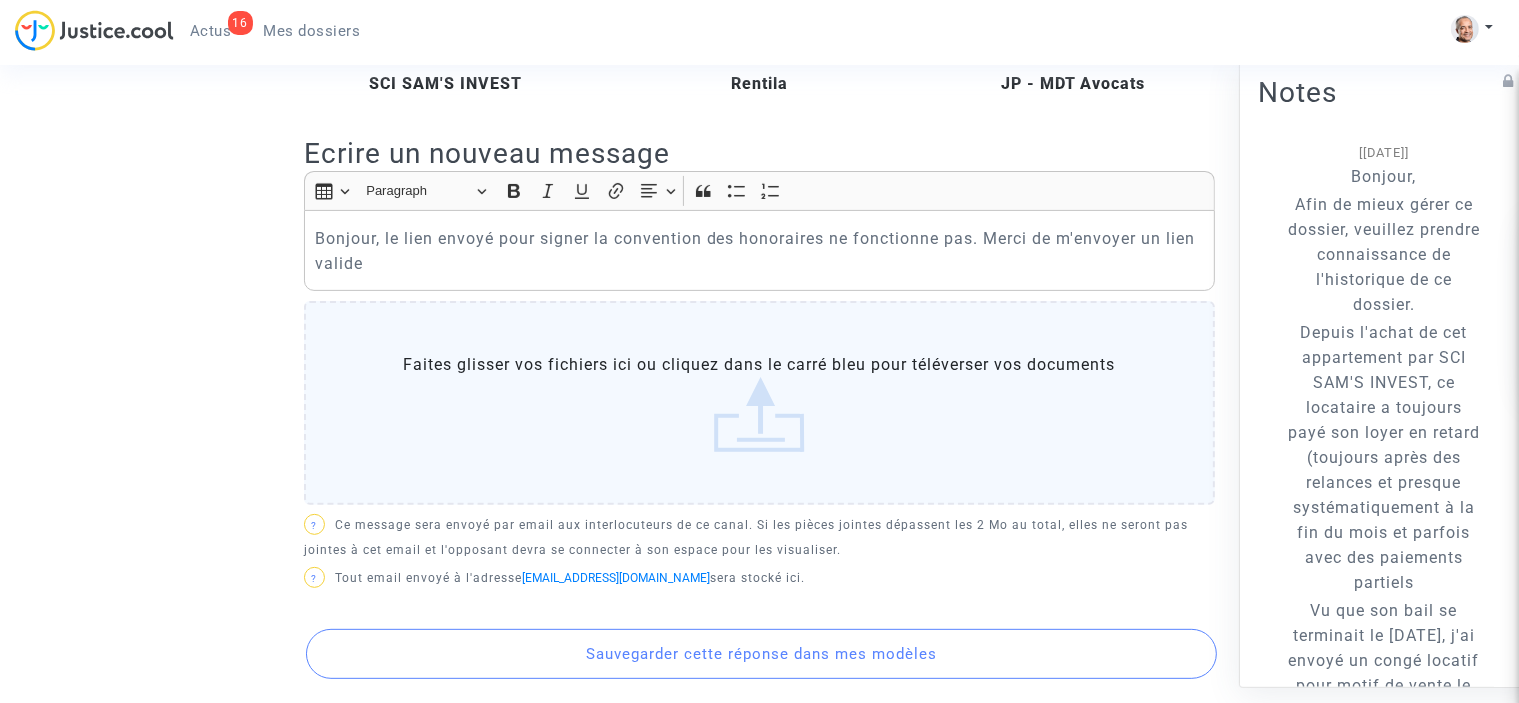 click on "Sauvegarder cette réponse dans mes modèles" 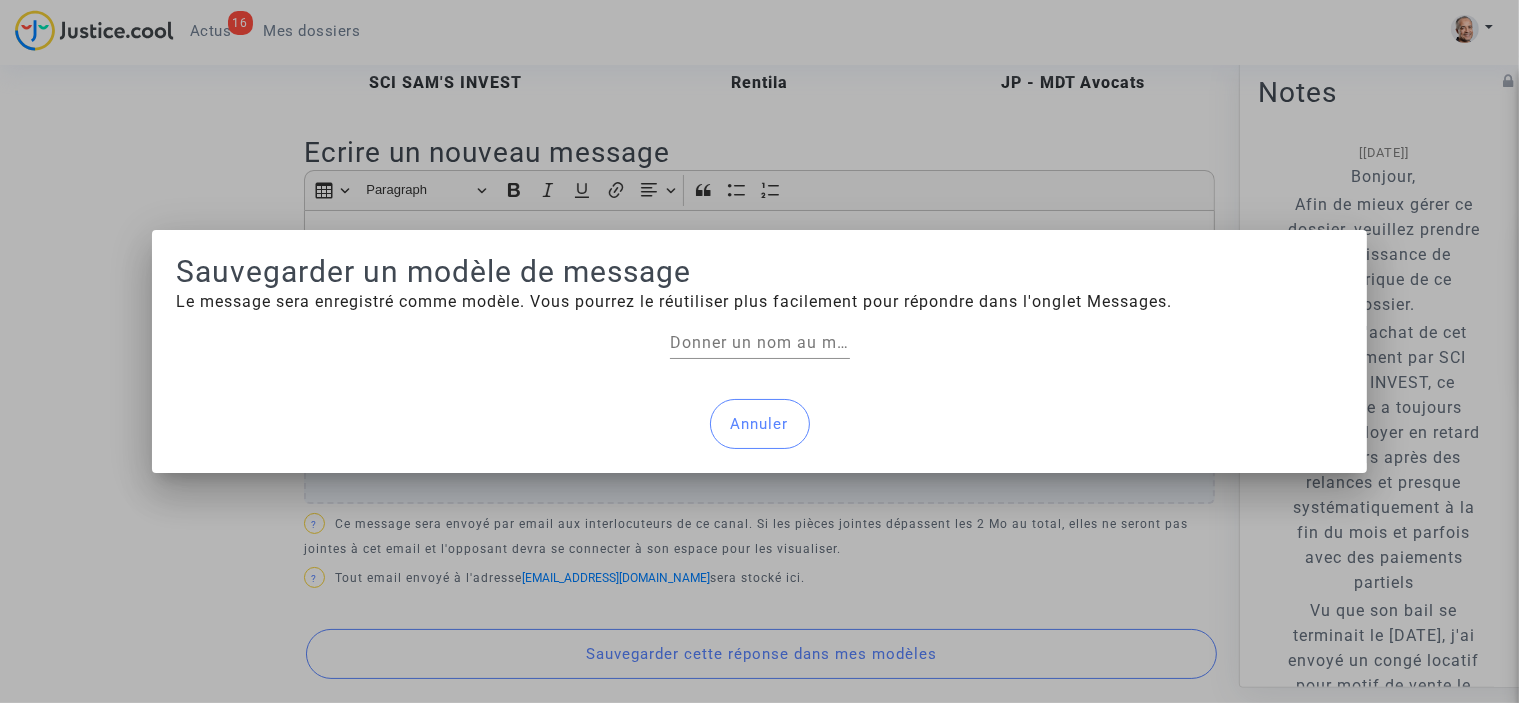 click on "Annuler" at bounding box center [760, 424] 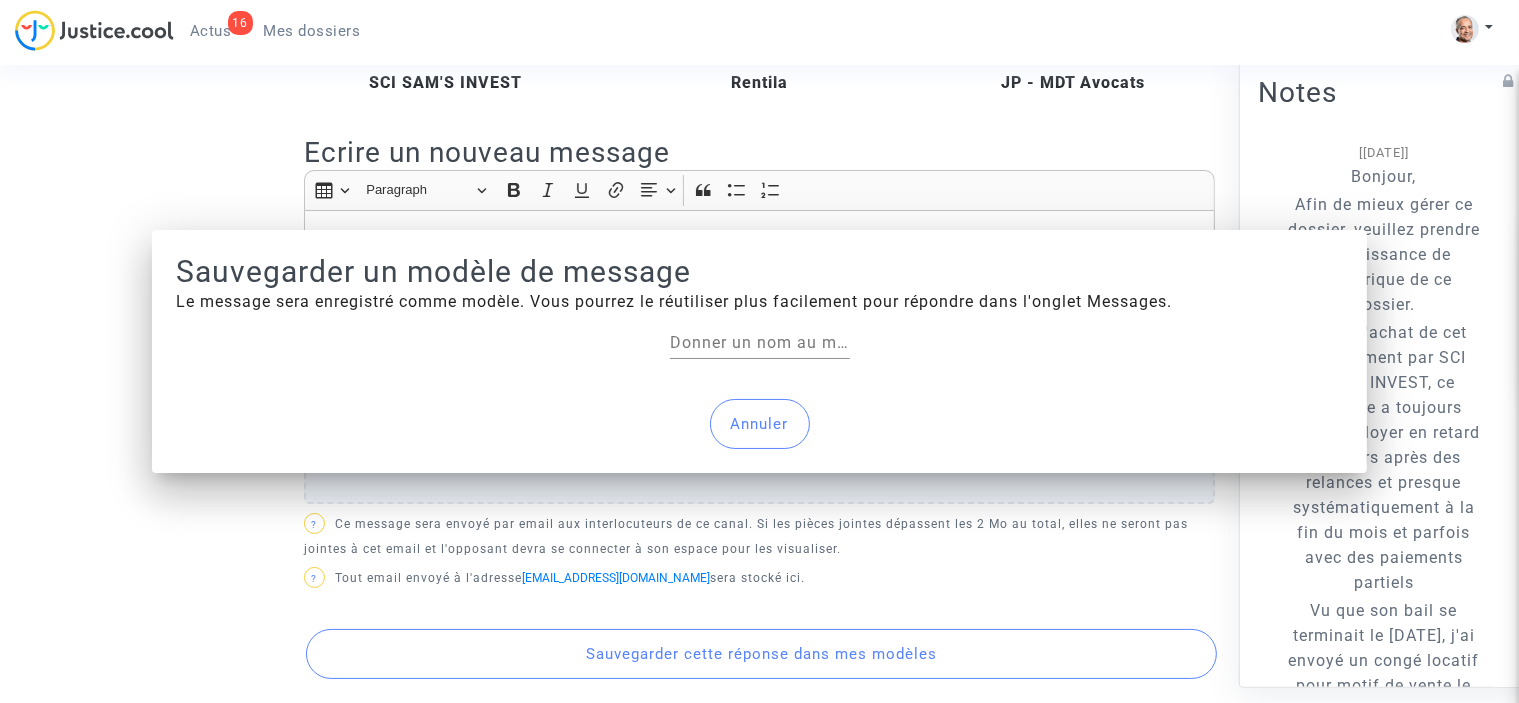 scroll, scrollTop: 593, scrollLeft: 0, axis: vertical 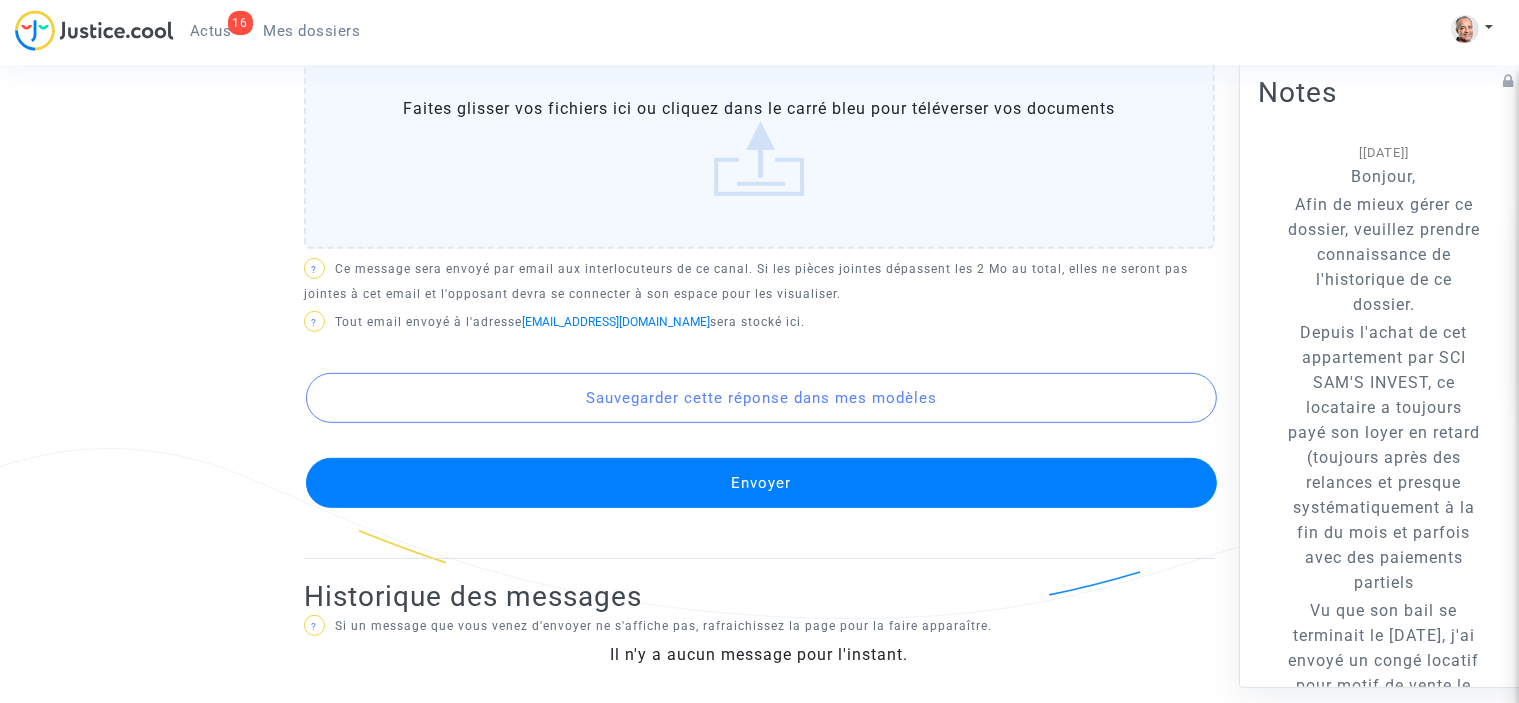 click on "Envoyer" 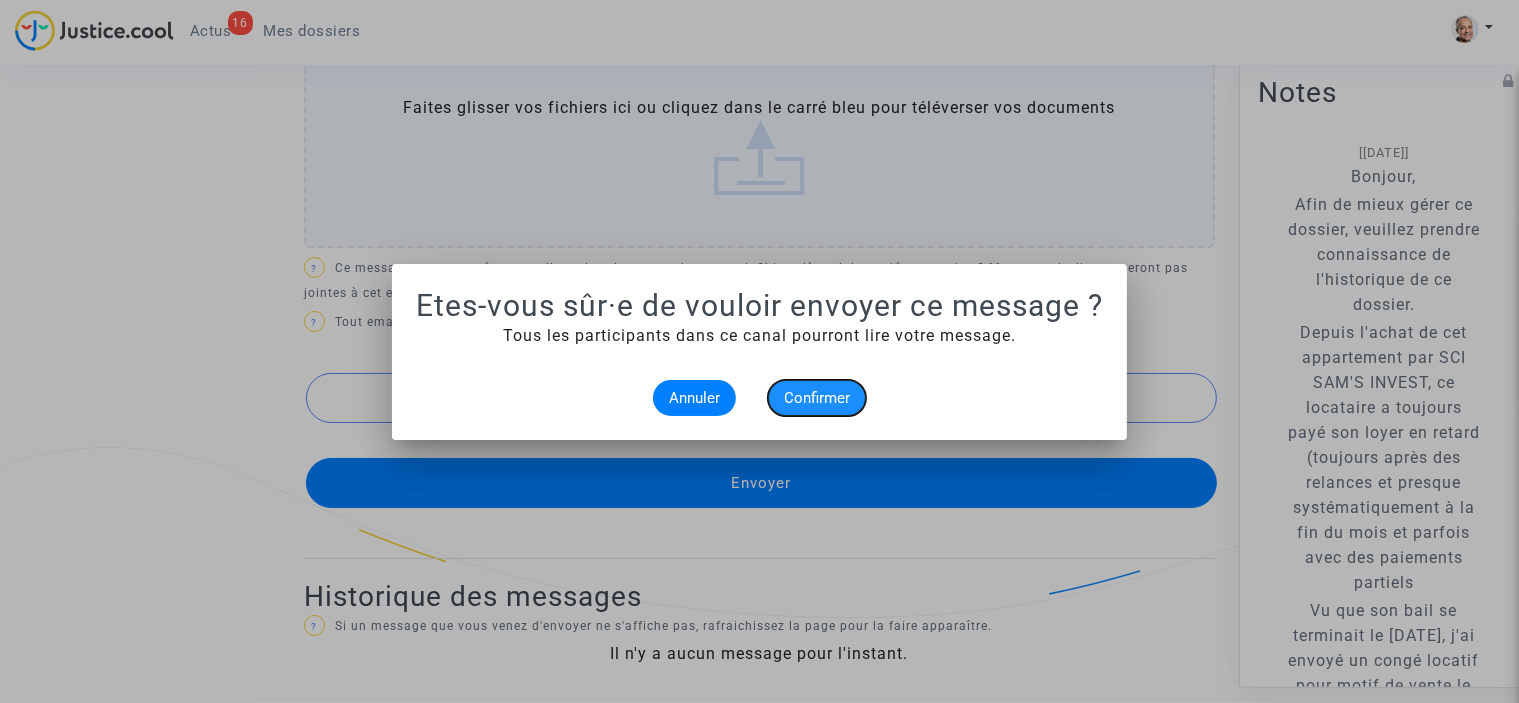 click on "Confirmer" at bounding box center (817, 398) 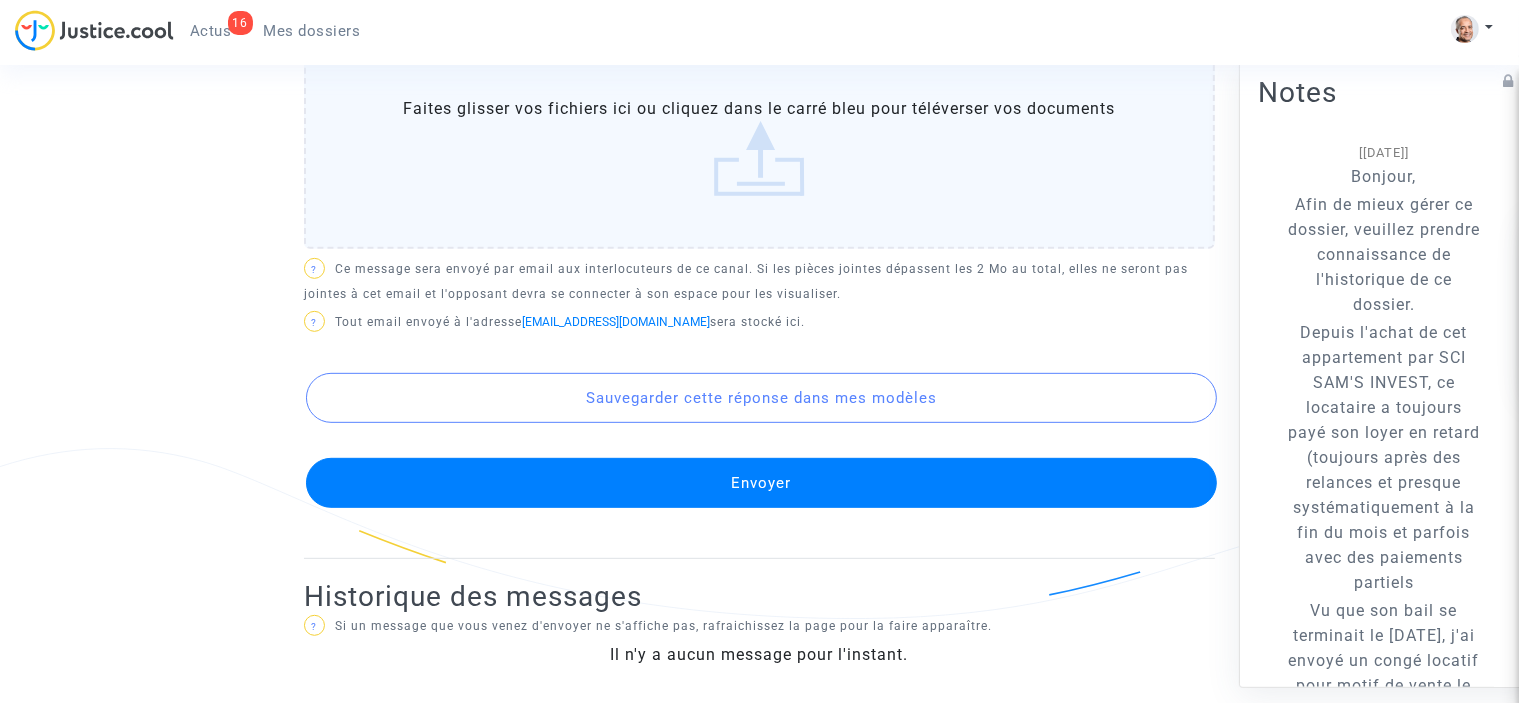 scroll, scrollTop: 804, scrollLeft: 0, axis: vertical 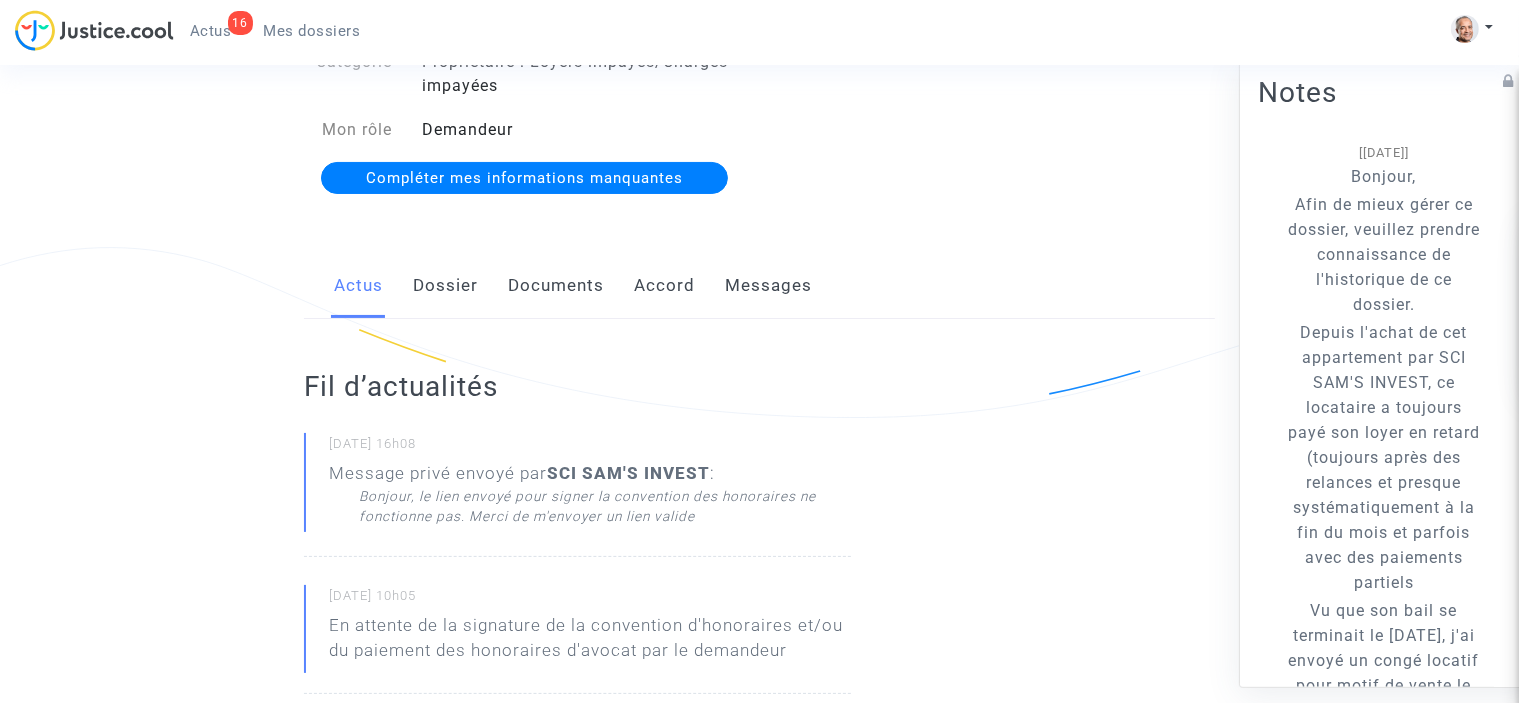 click on "Documents" 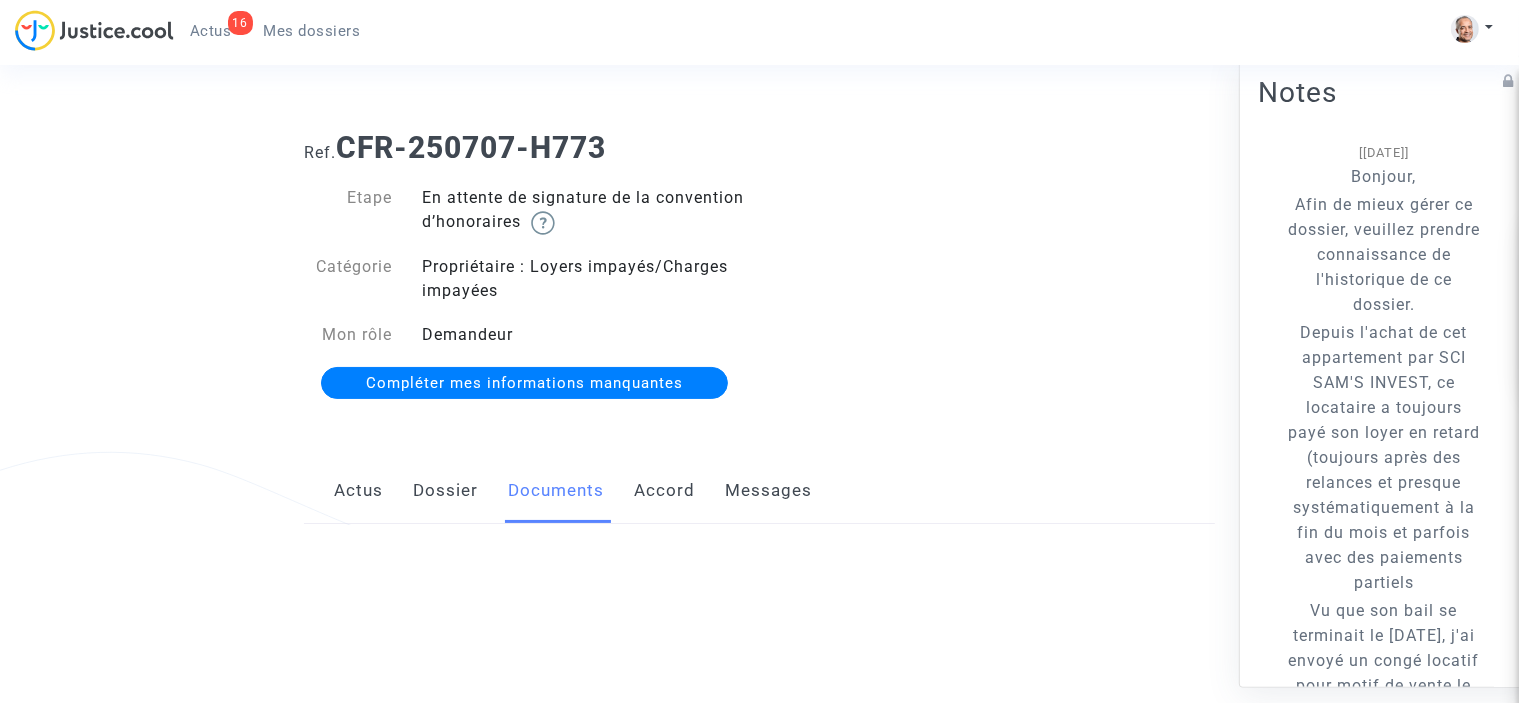scroll, scrollTop: 0, scrollLeft: 0, axis: both 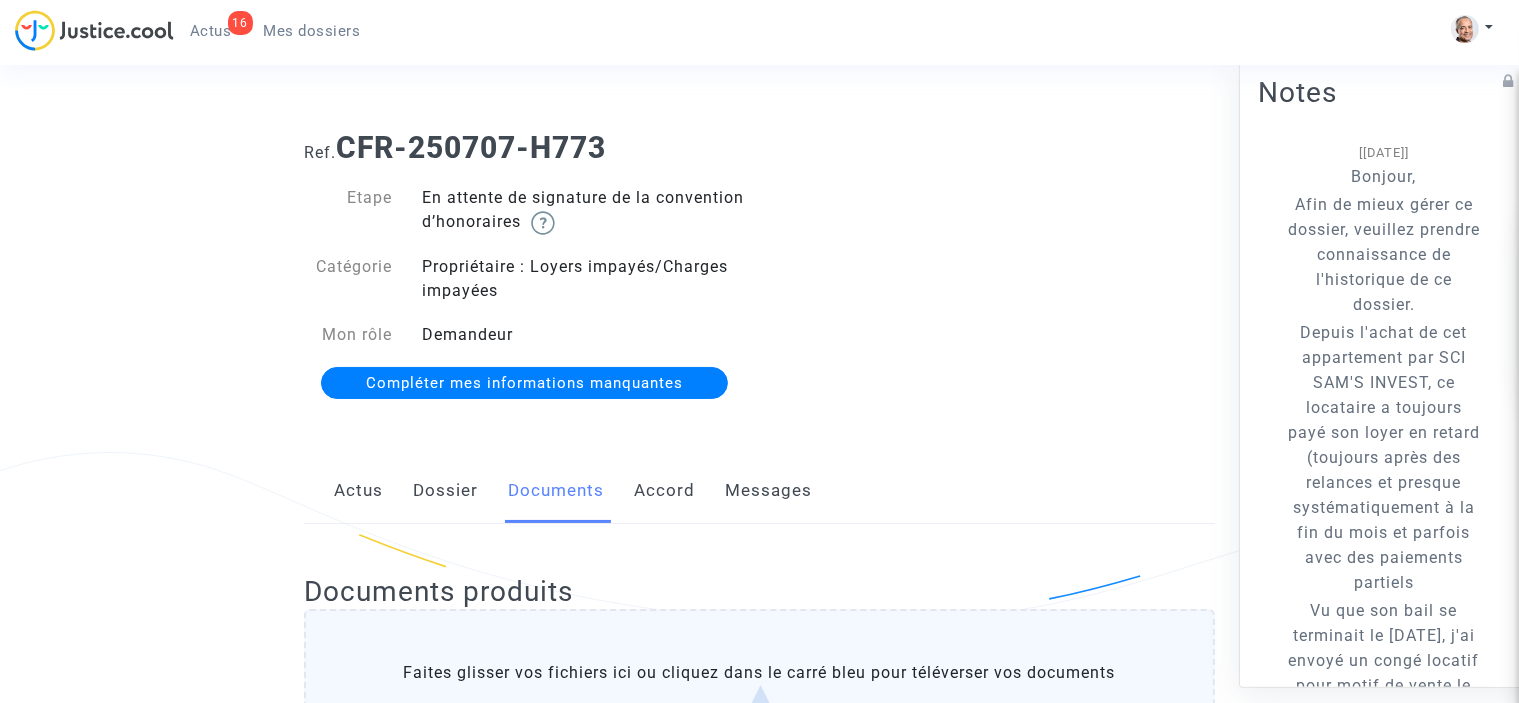 click on "Accord" 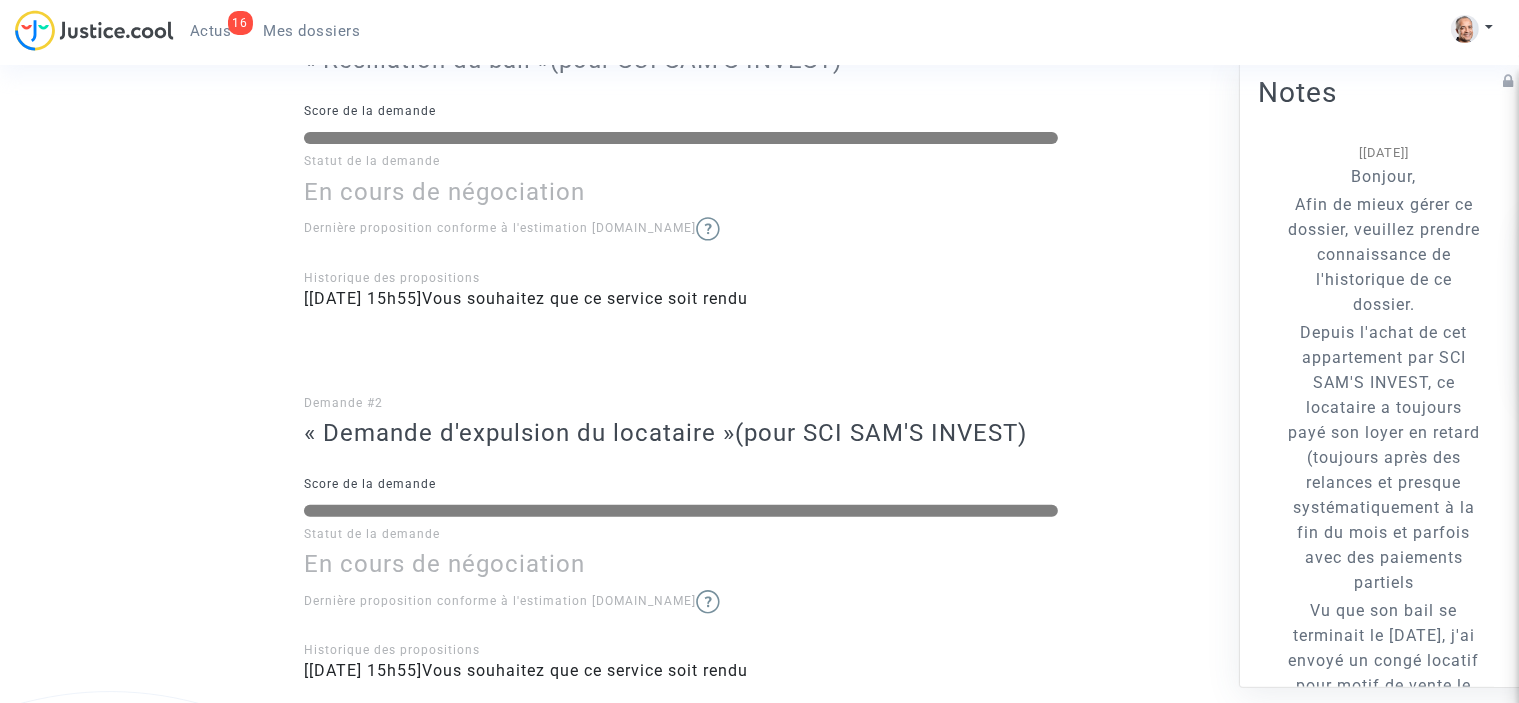 scroll, scrollTop: 608, scrollLeft: 0, axis: vertical 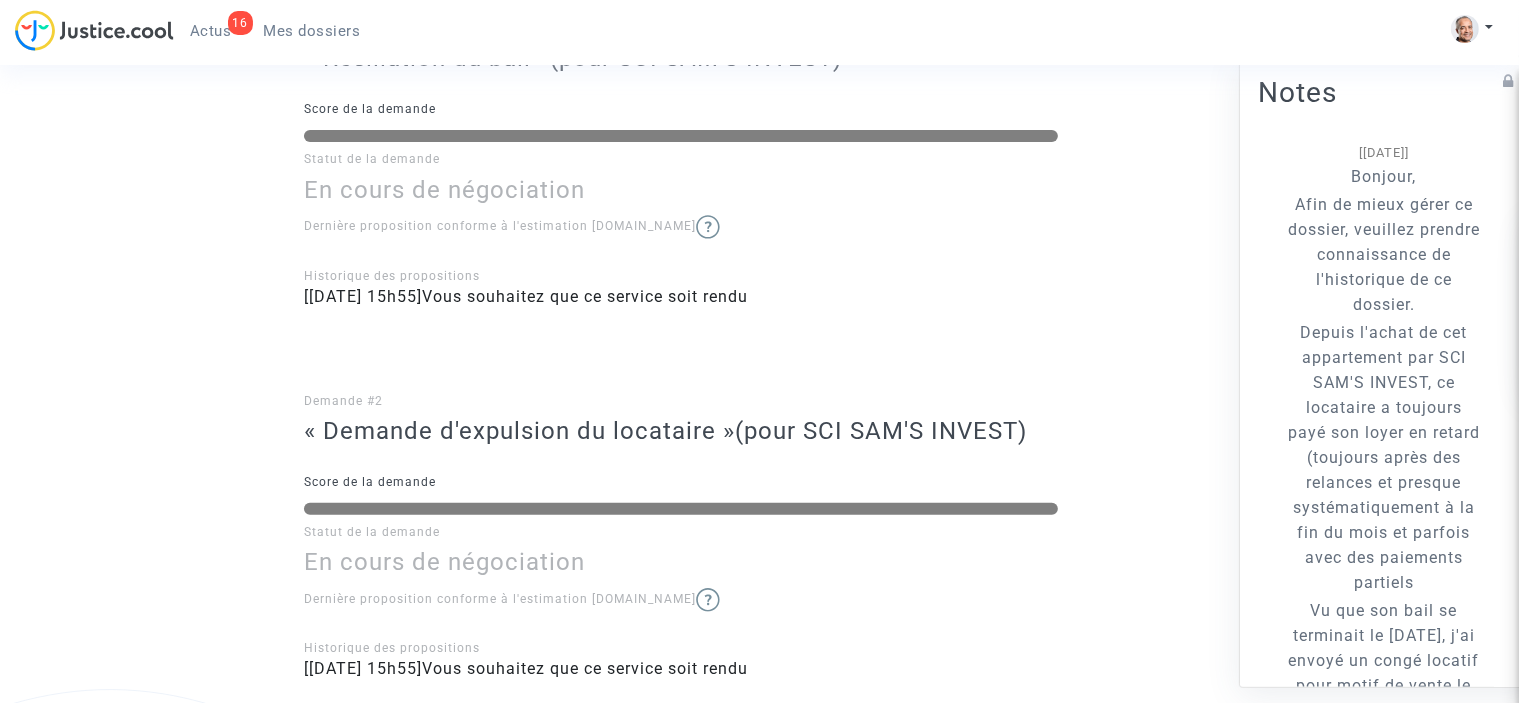 click 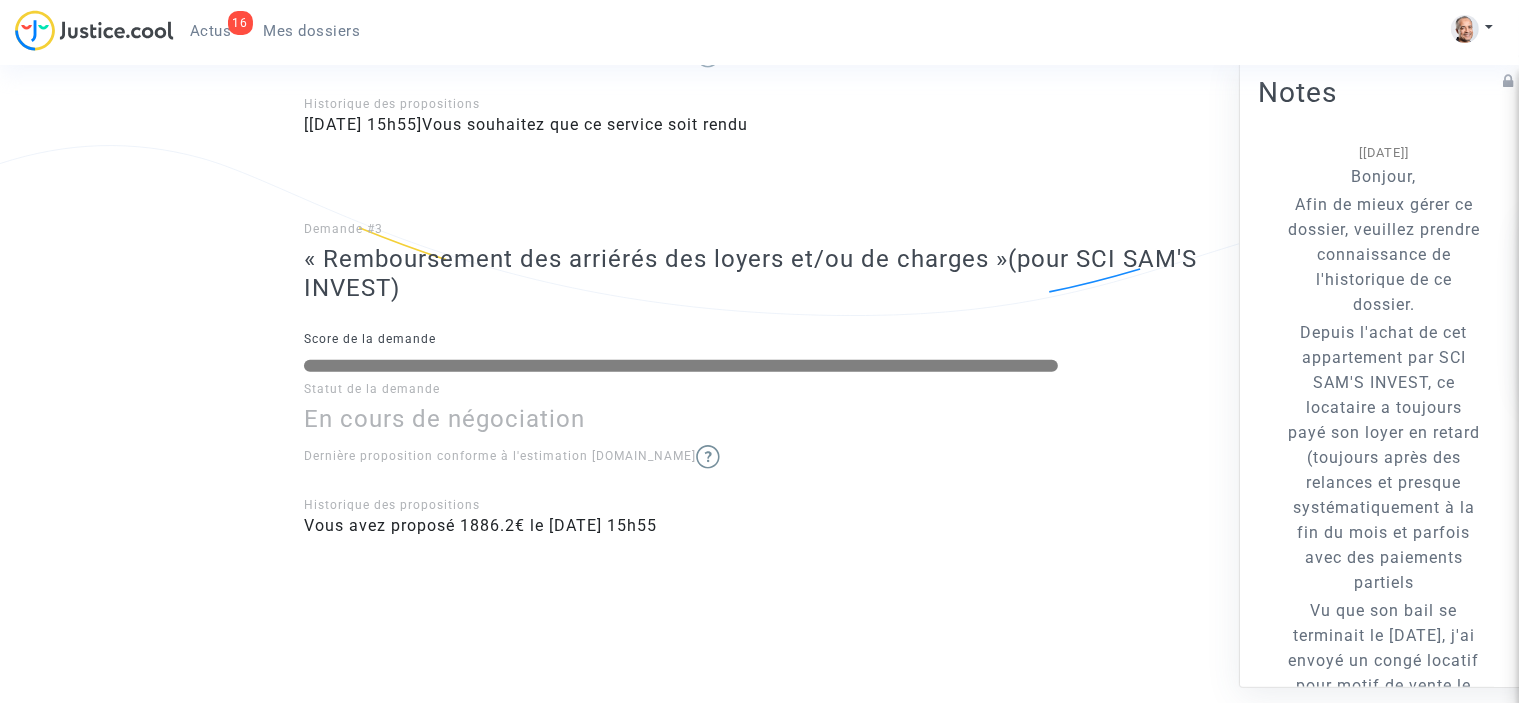 scroll, scrollTop: 1148, scrollLeft: 0, axis: vertical 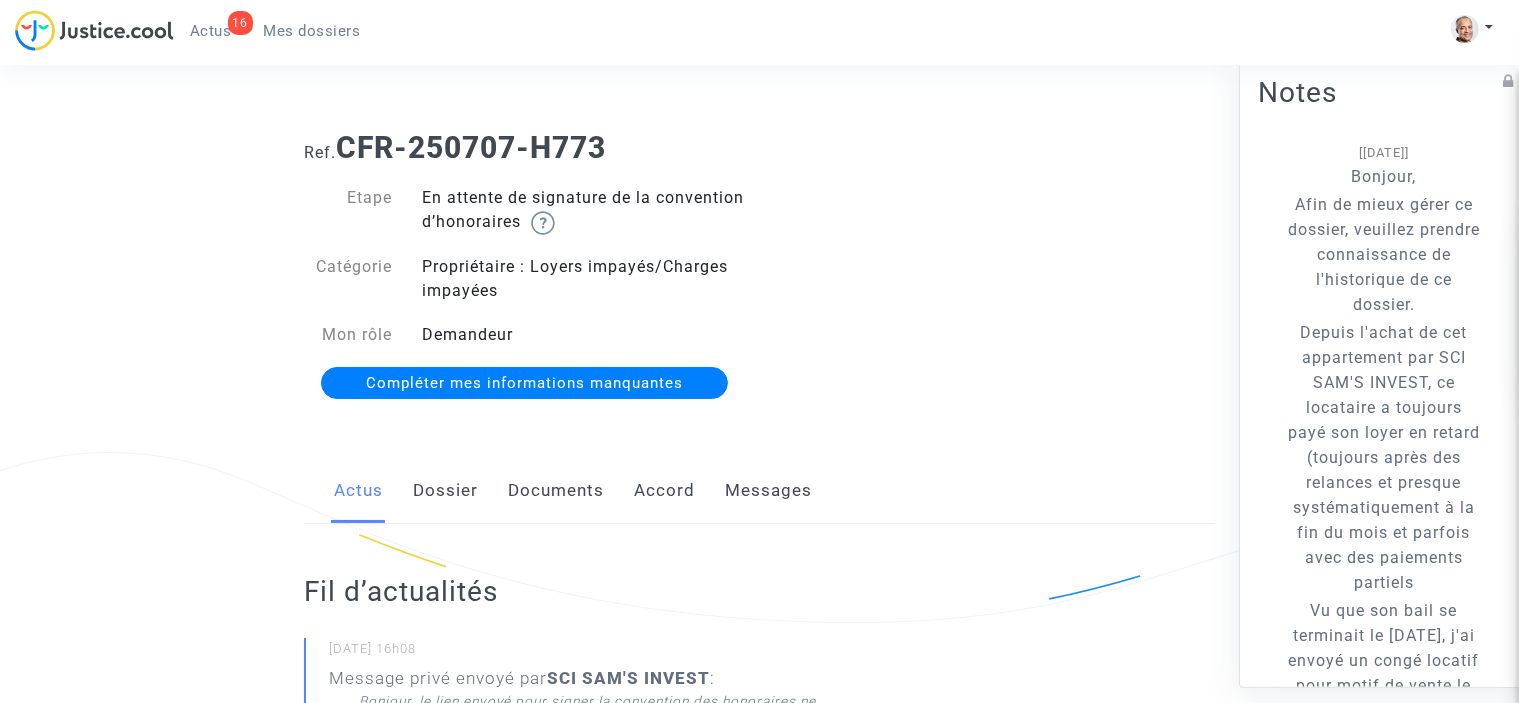 click 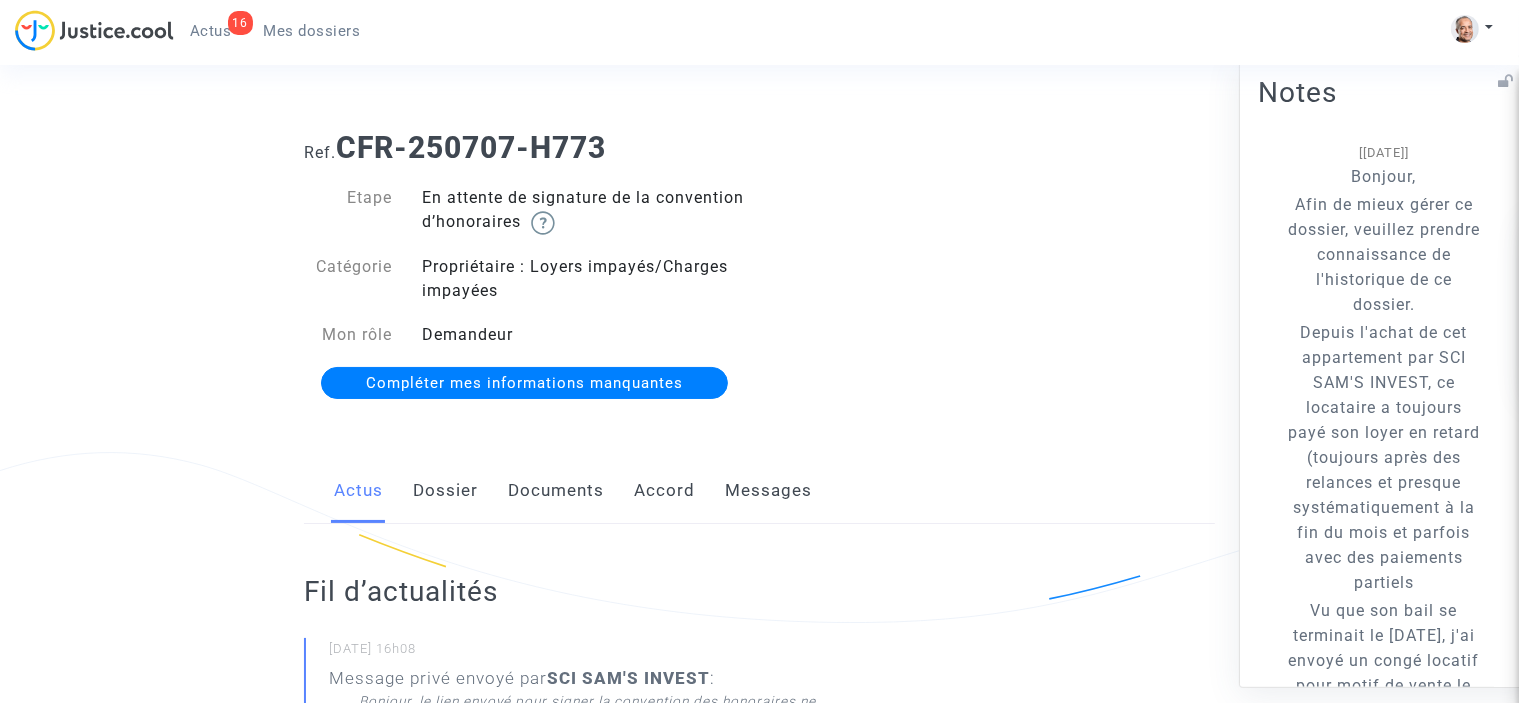 click 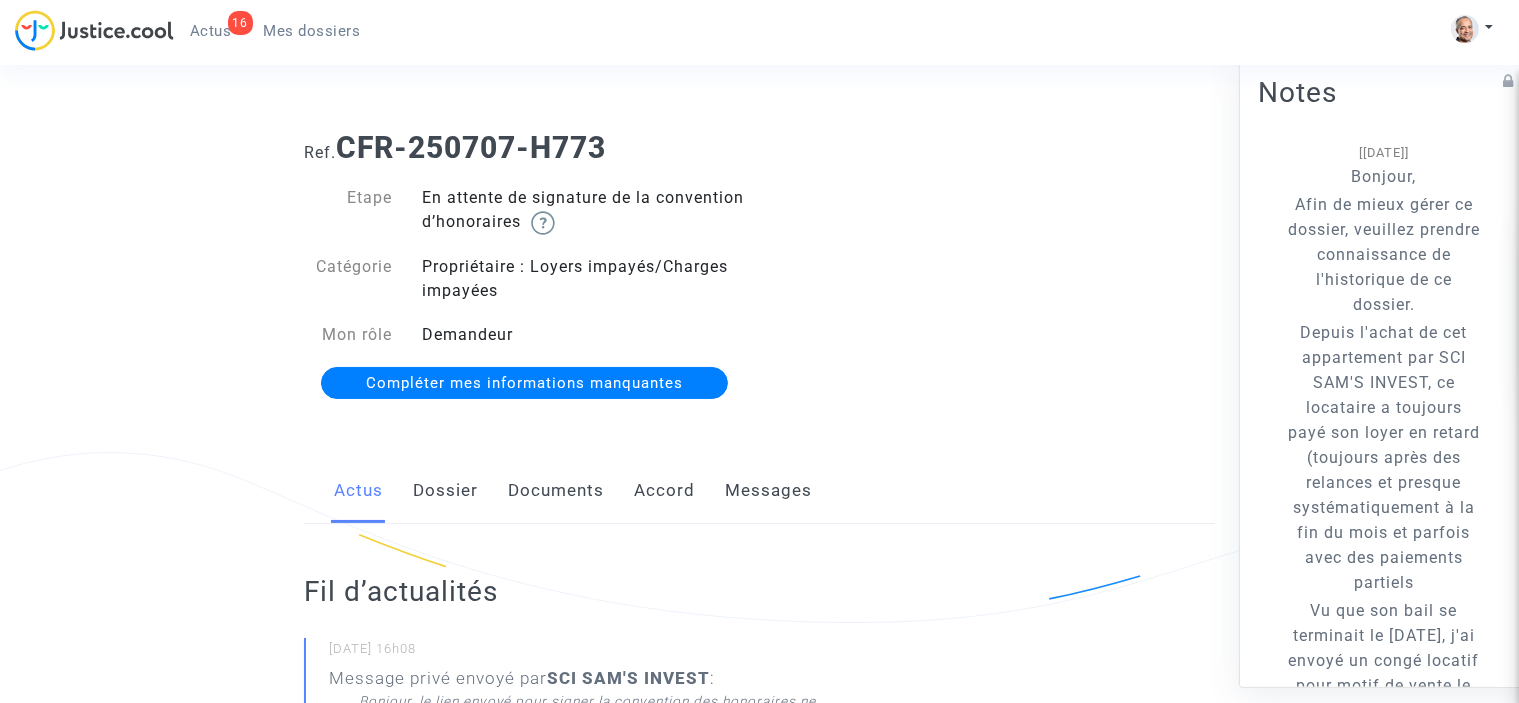 click on "Ref.  CFR-250707-H773  Etape   En attente de signature de la convention d’honoraires       Catégorie   Propriétaire : Loyers impayés/Charges impayées   Mon rôle   Demandeur  Compléter mes informations manquantes" 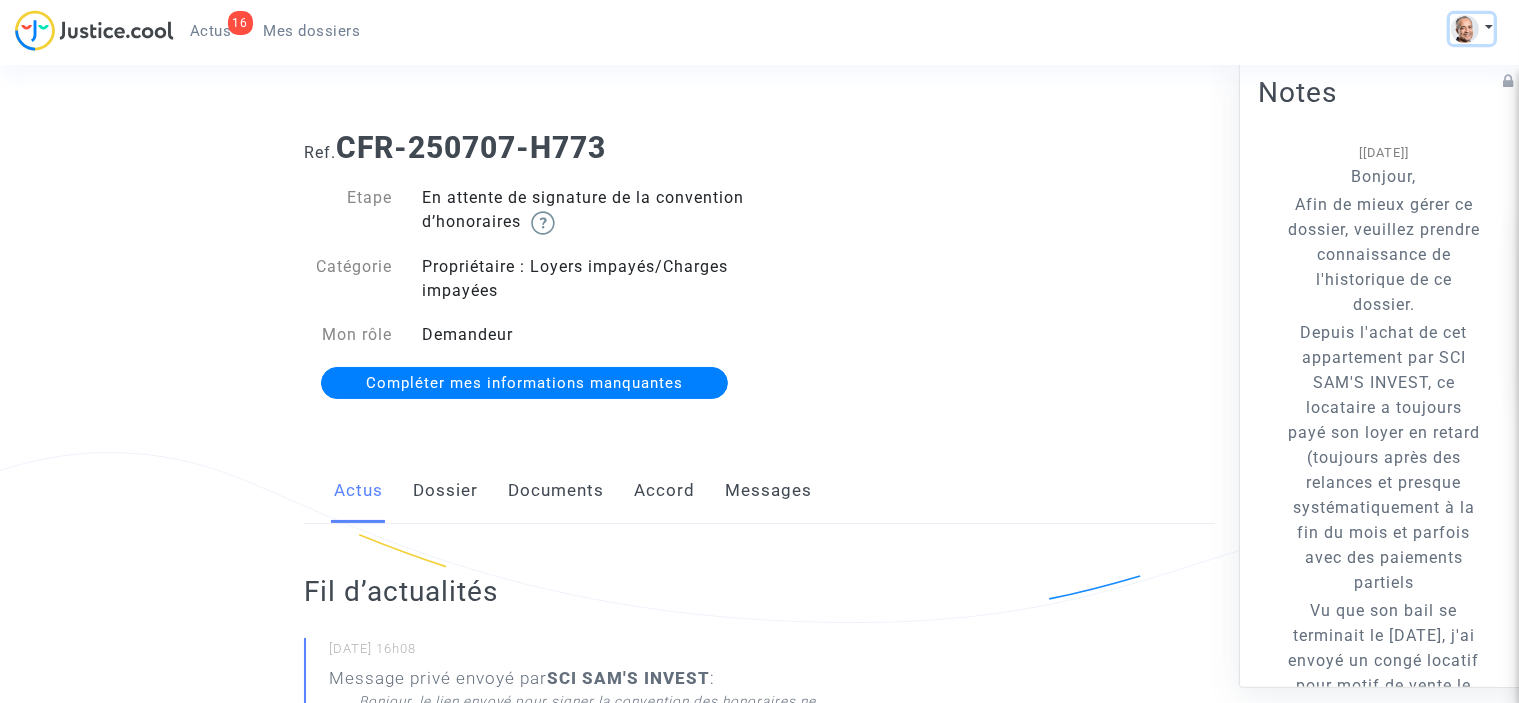 click at bounding box center [1472, 29] 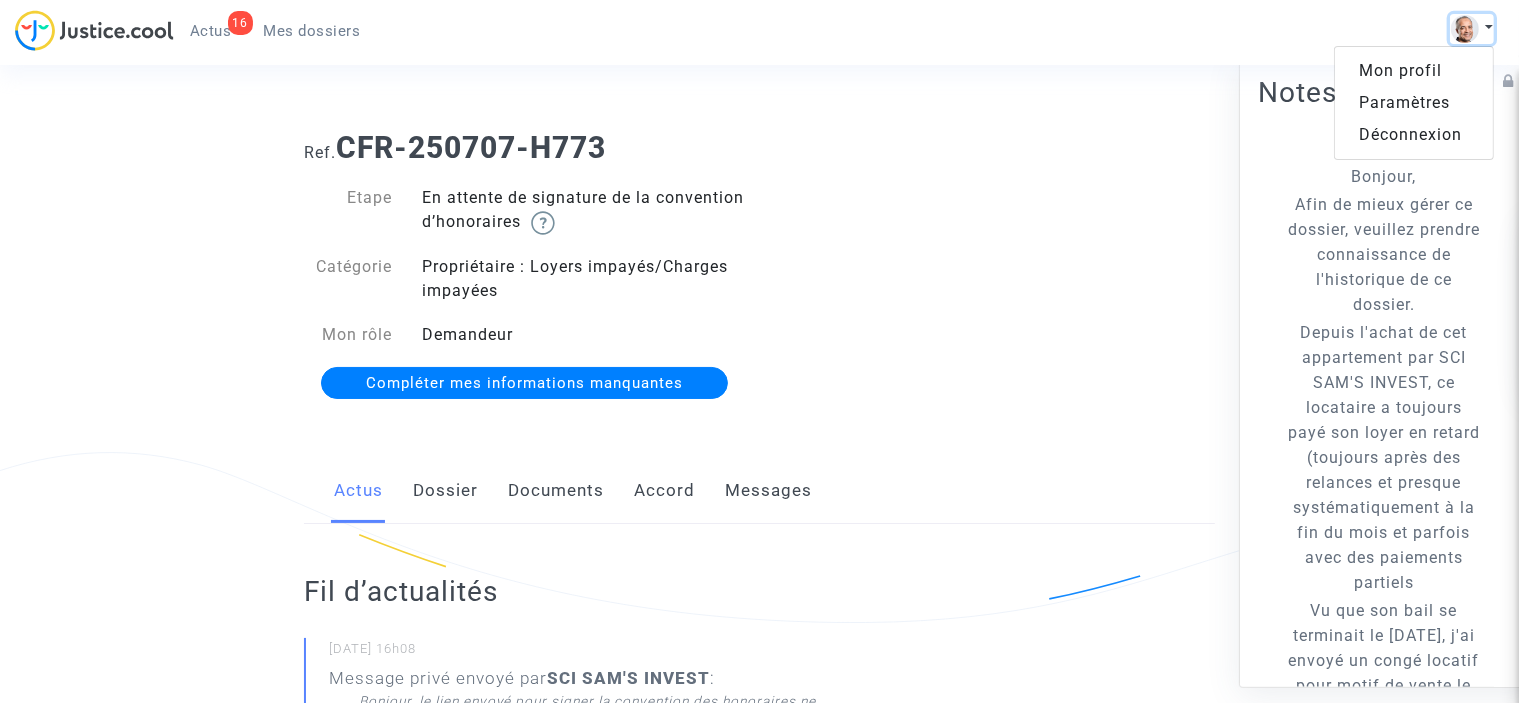 click at bounding box center [1472, 29] 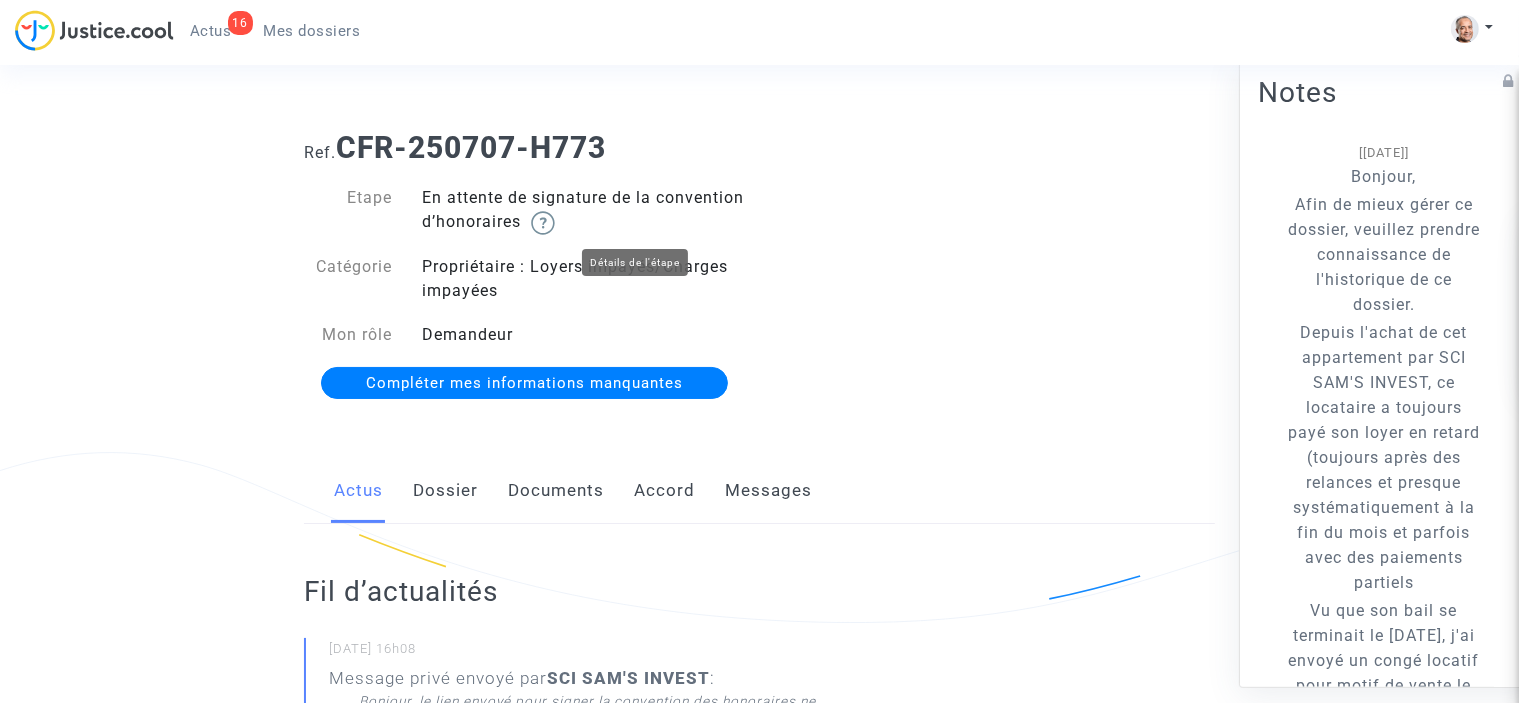 click 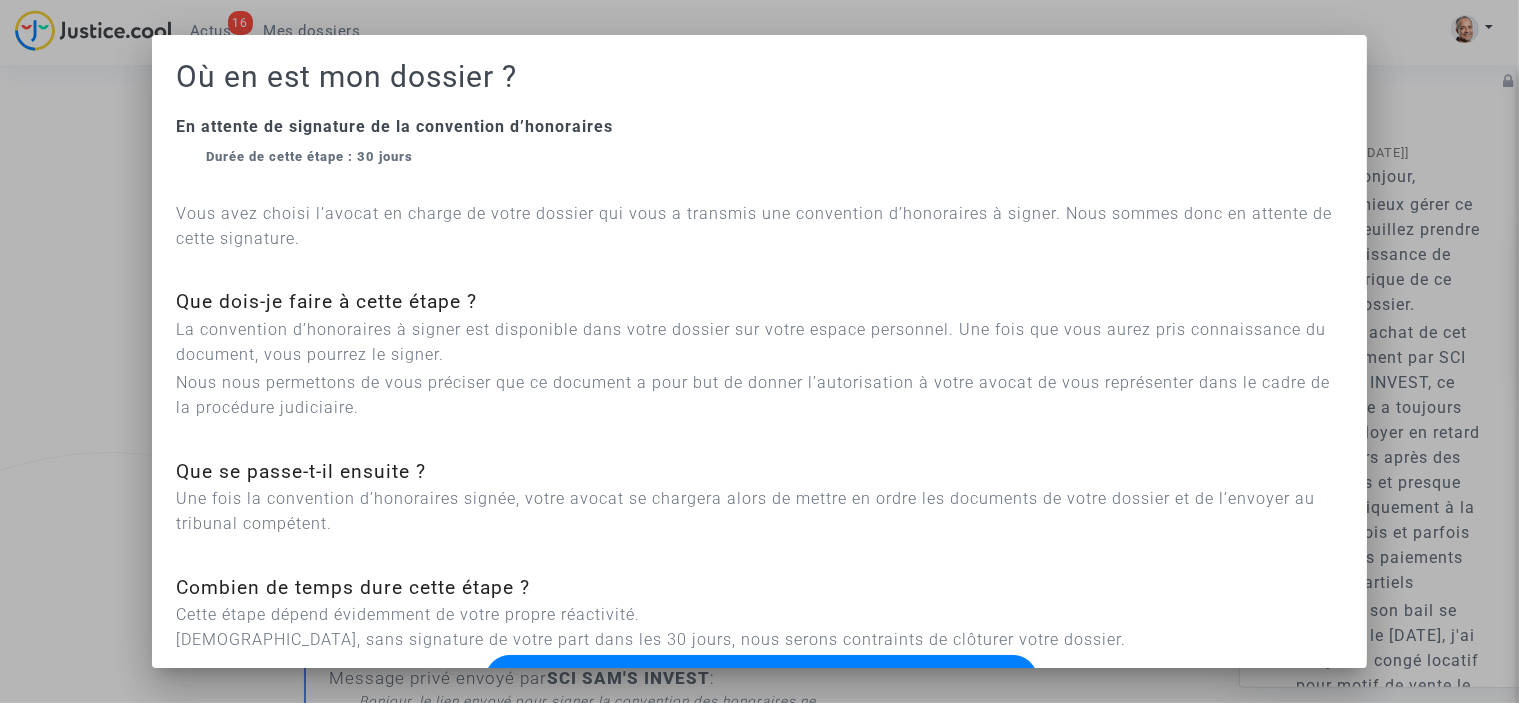 scroll, scrollTop: 36, scrollLeft: 0, axis: vertical 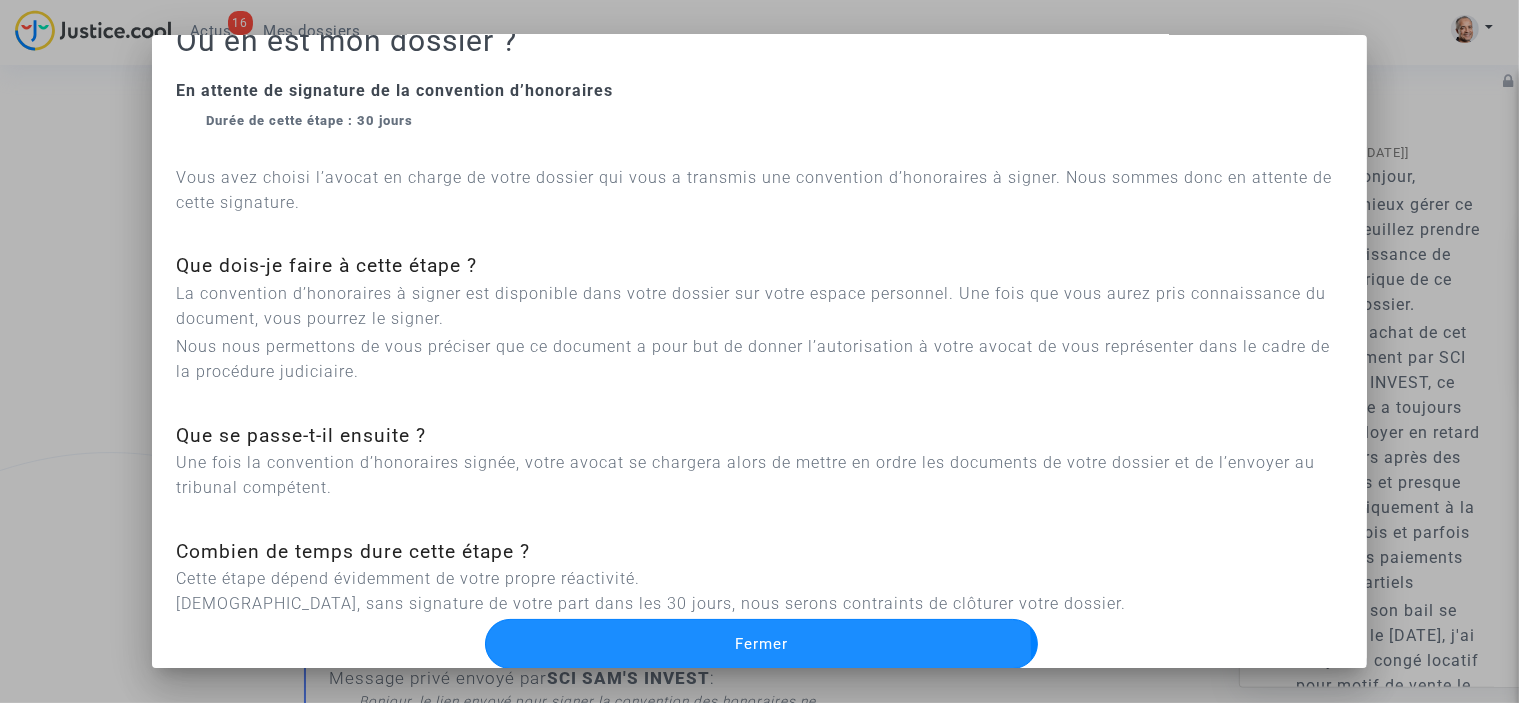 click on "Fermer" at bounding box center [762, 644] 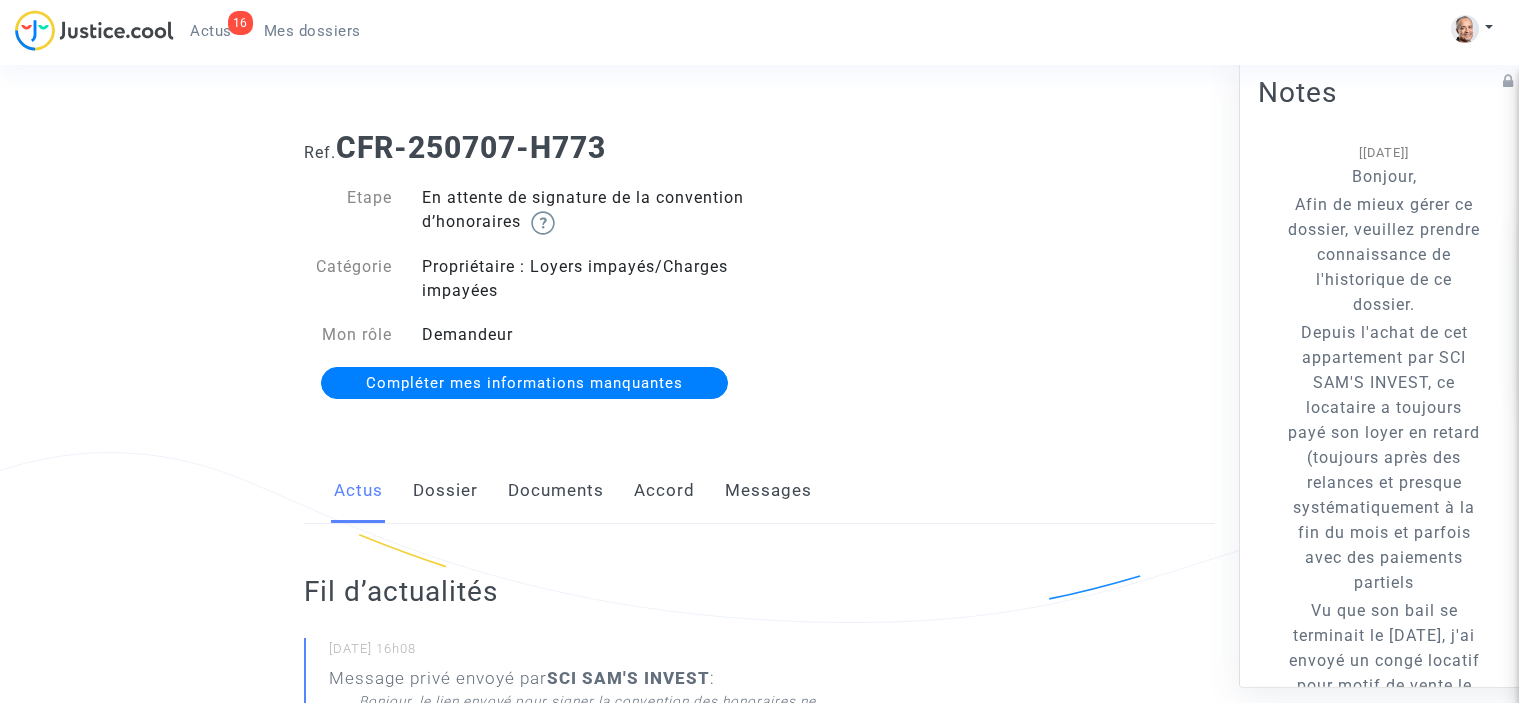 scroll, scrollTop: 0, scrollLeft: 0, axis: both 